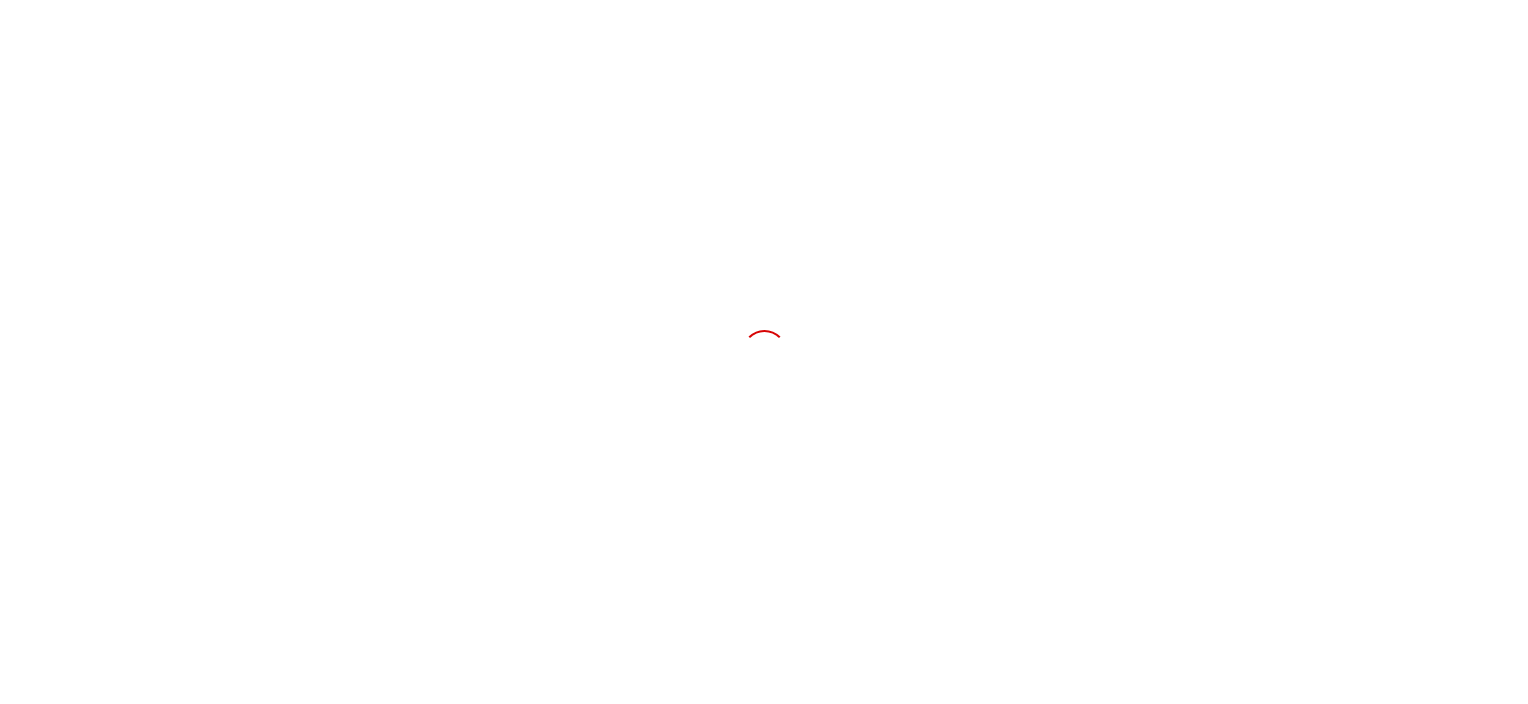 scroll, scrollTop: 0, scrollLeft: 0, axis: both 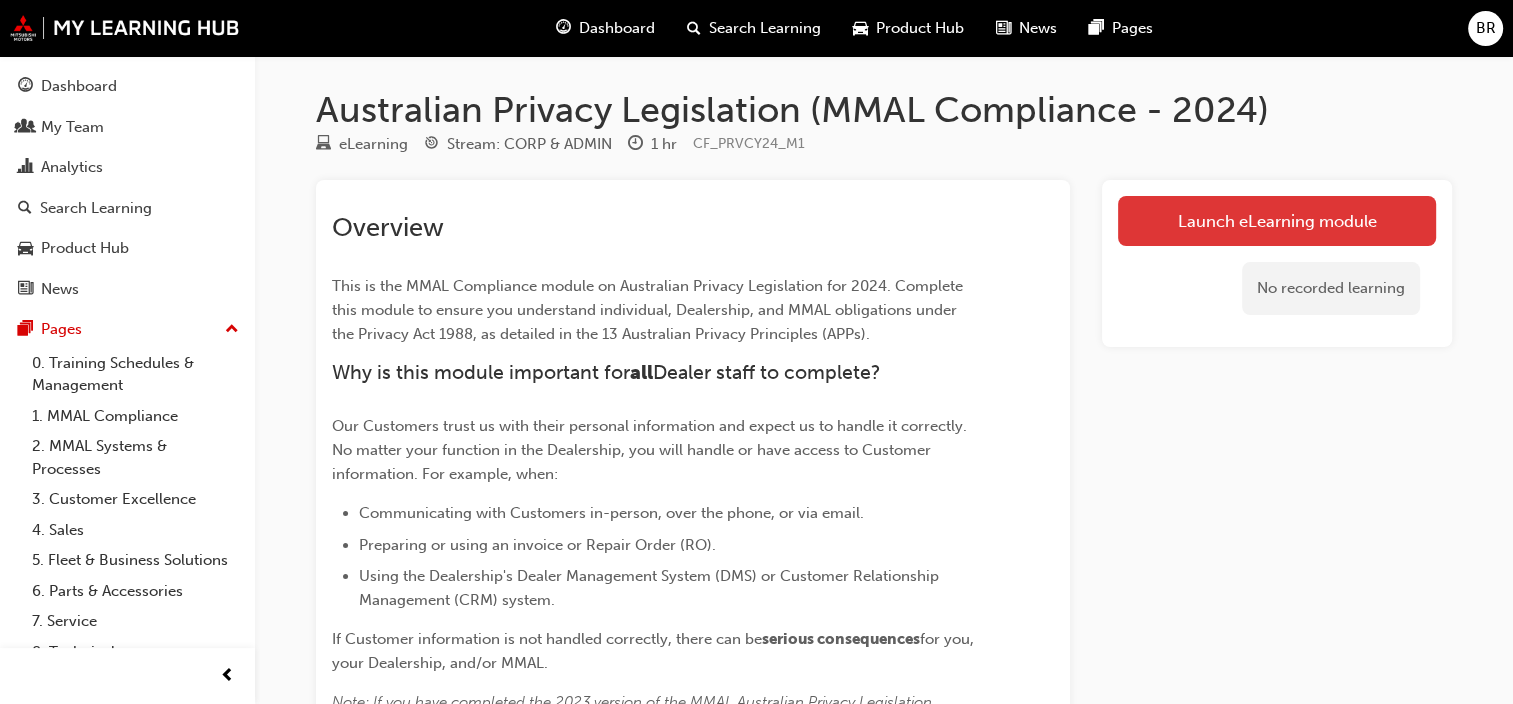 click on "Launch eLearning module" at bounding box center (1277, 221) 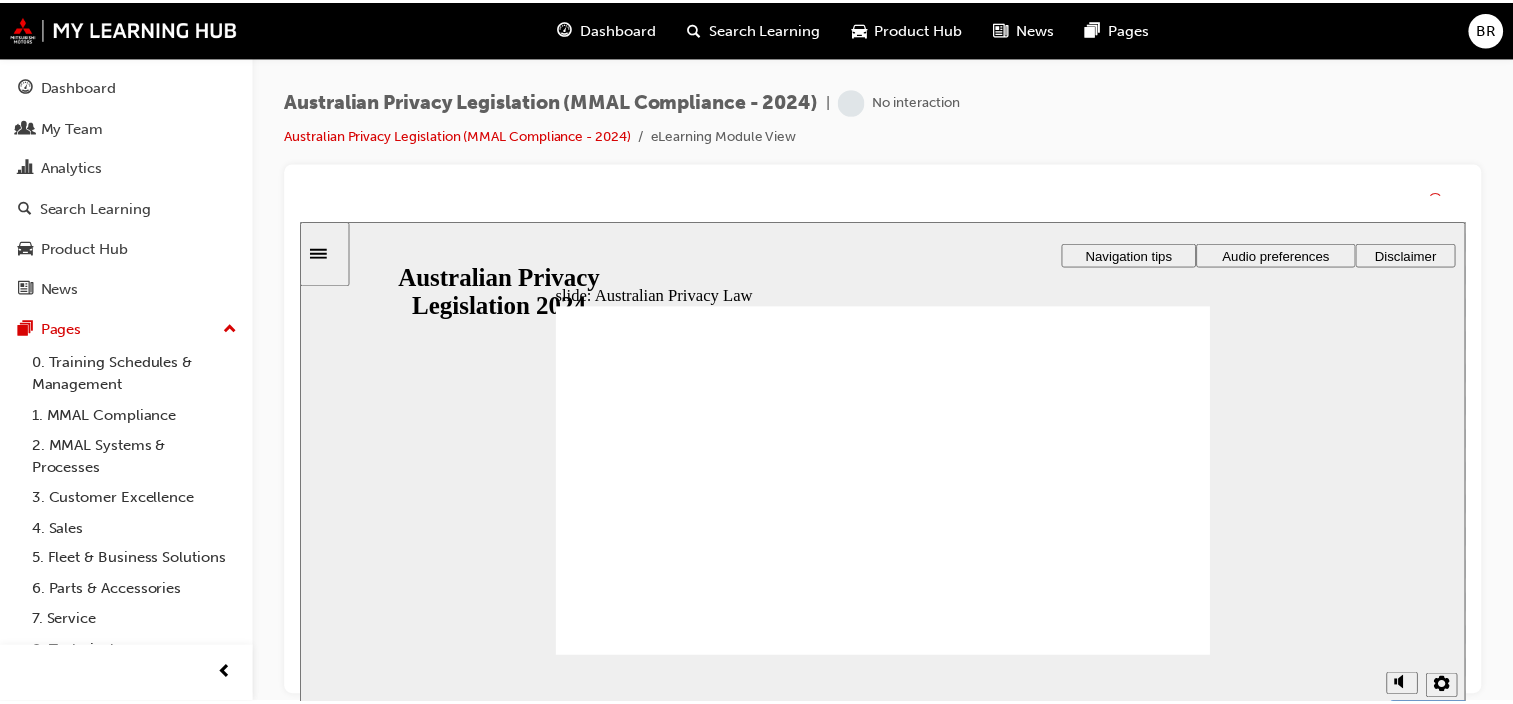 scroll, scrollTop: 0, scrollLeft: 0, axis: both 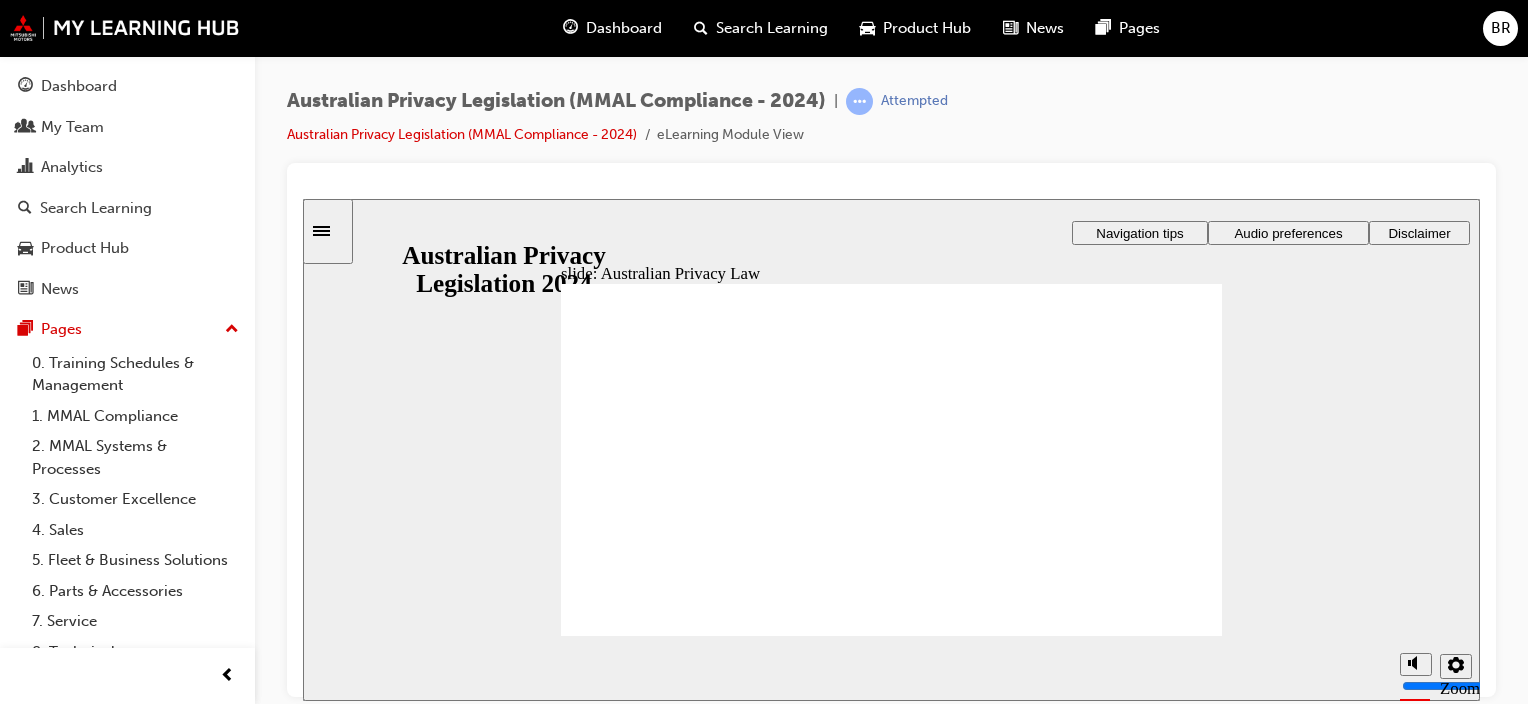click on "Start Start Start" at bounding box center (1097, 2878) 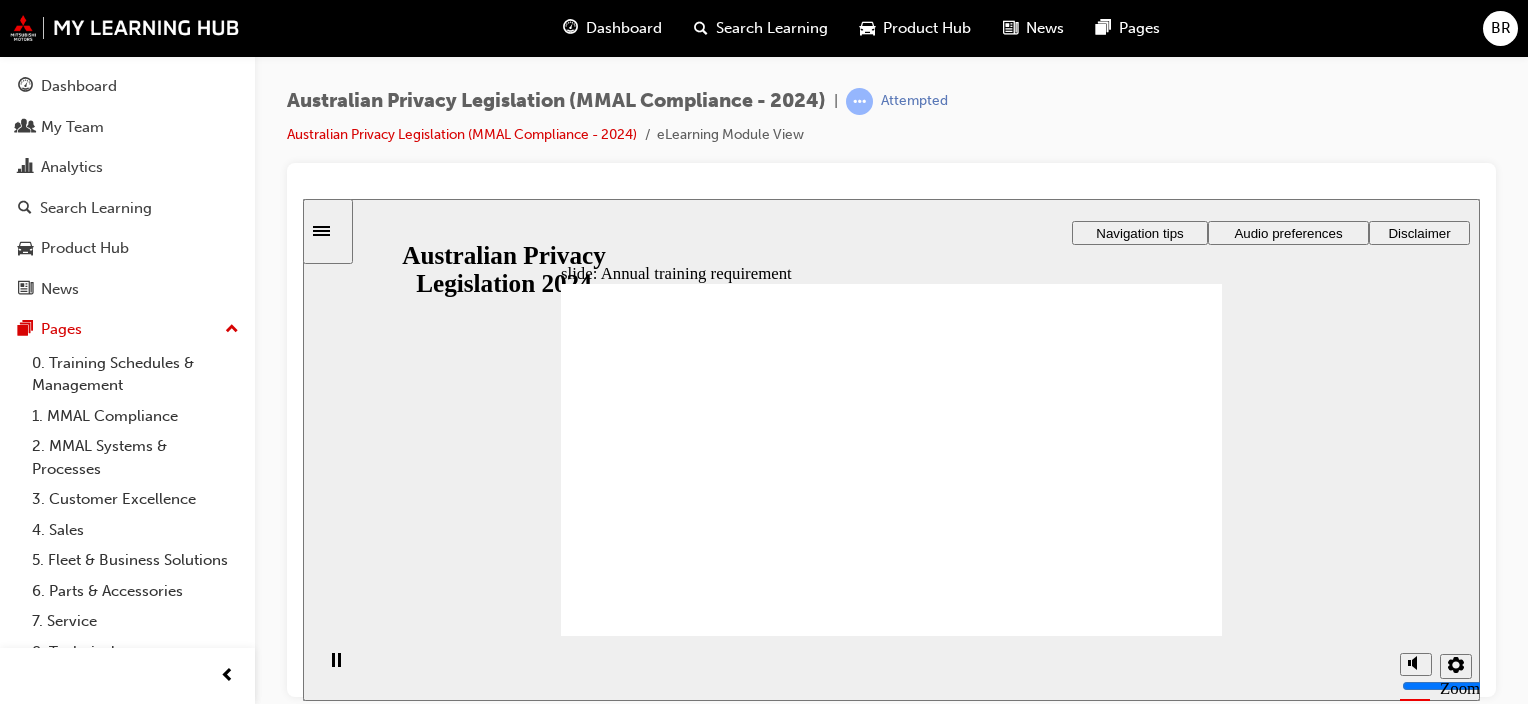 click 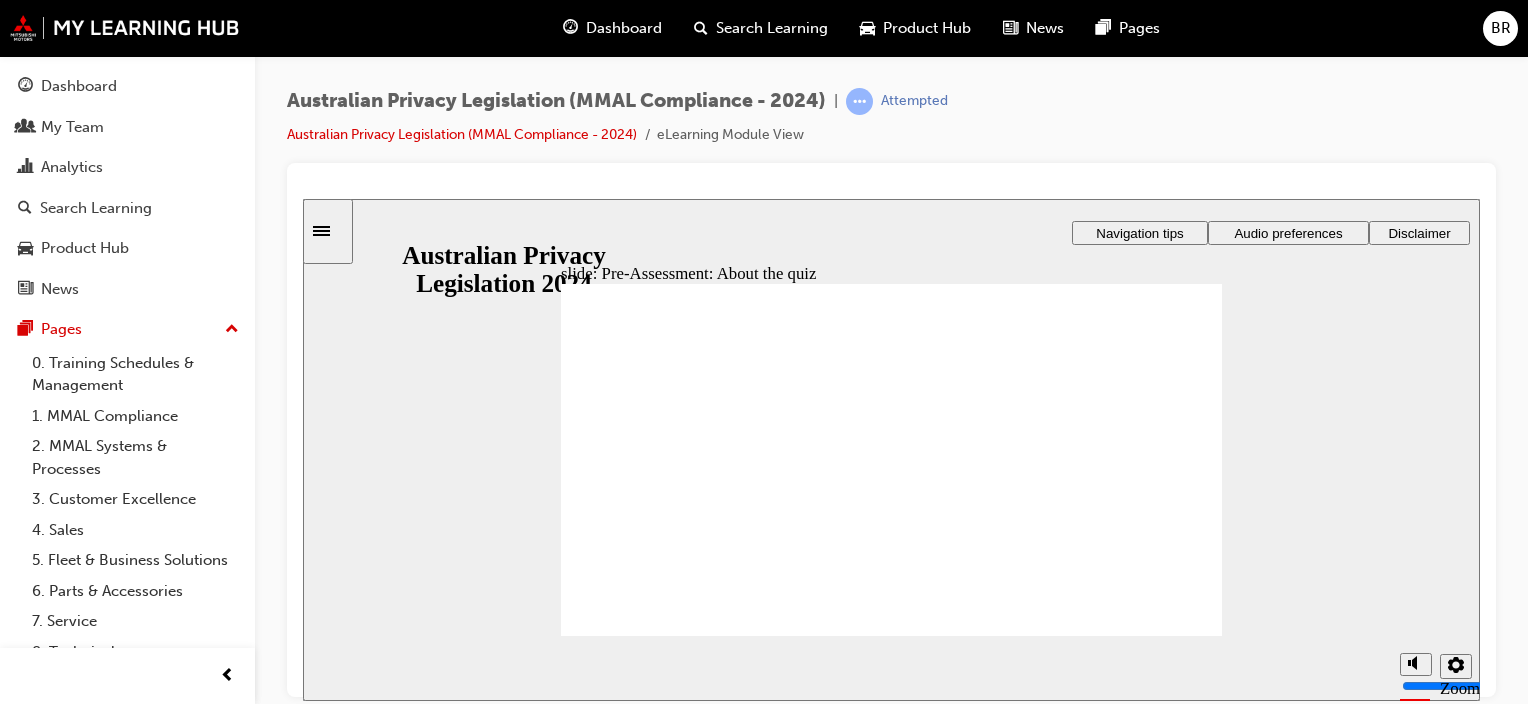 click 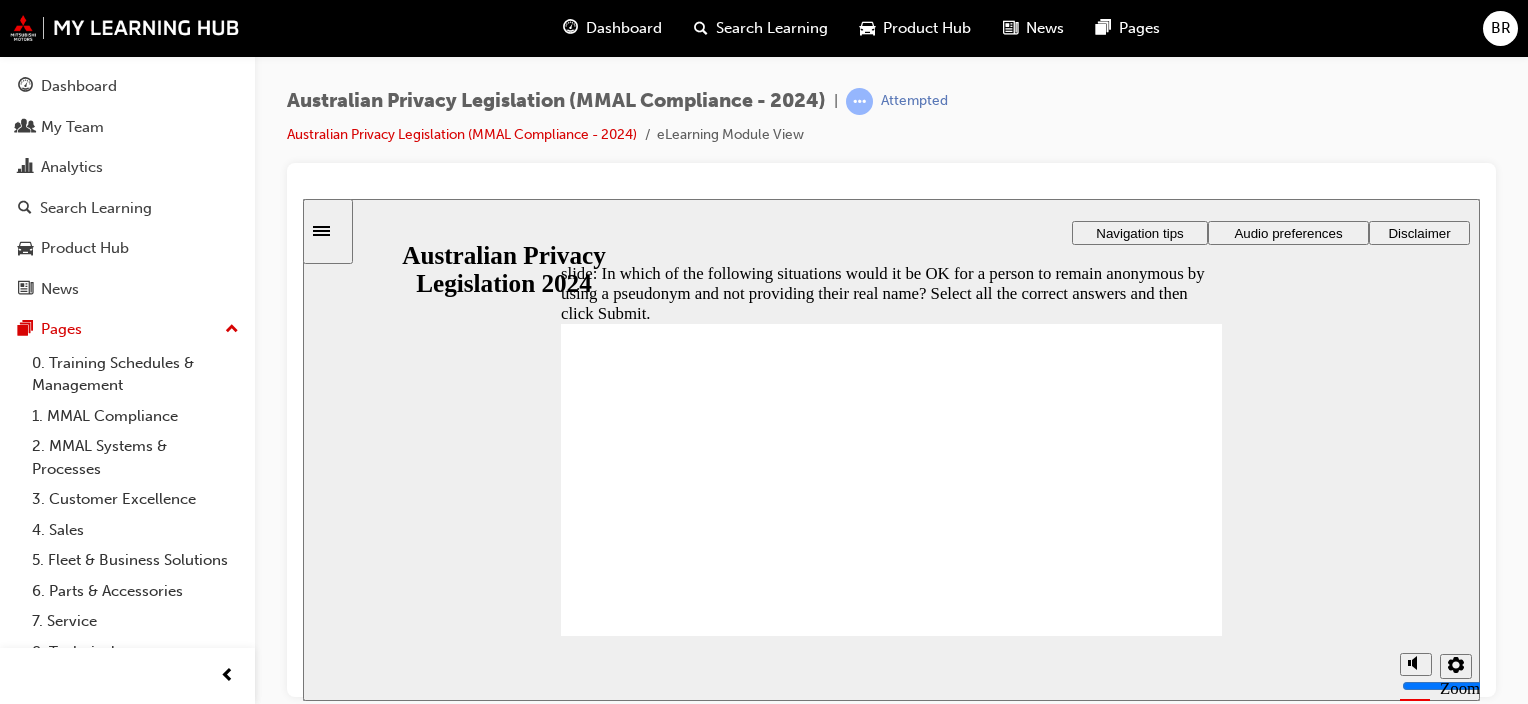 checkbox on "true" 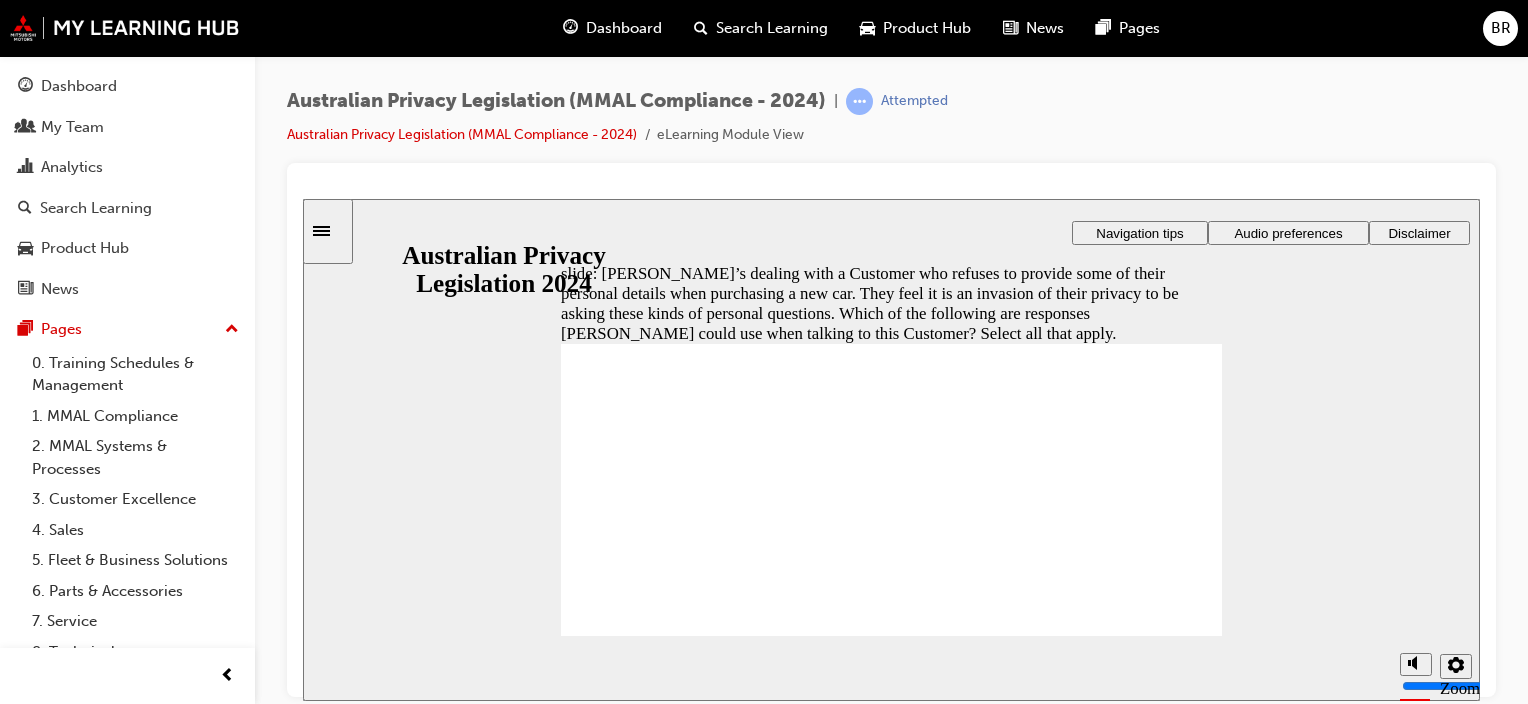 checkbox on "true" 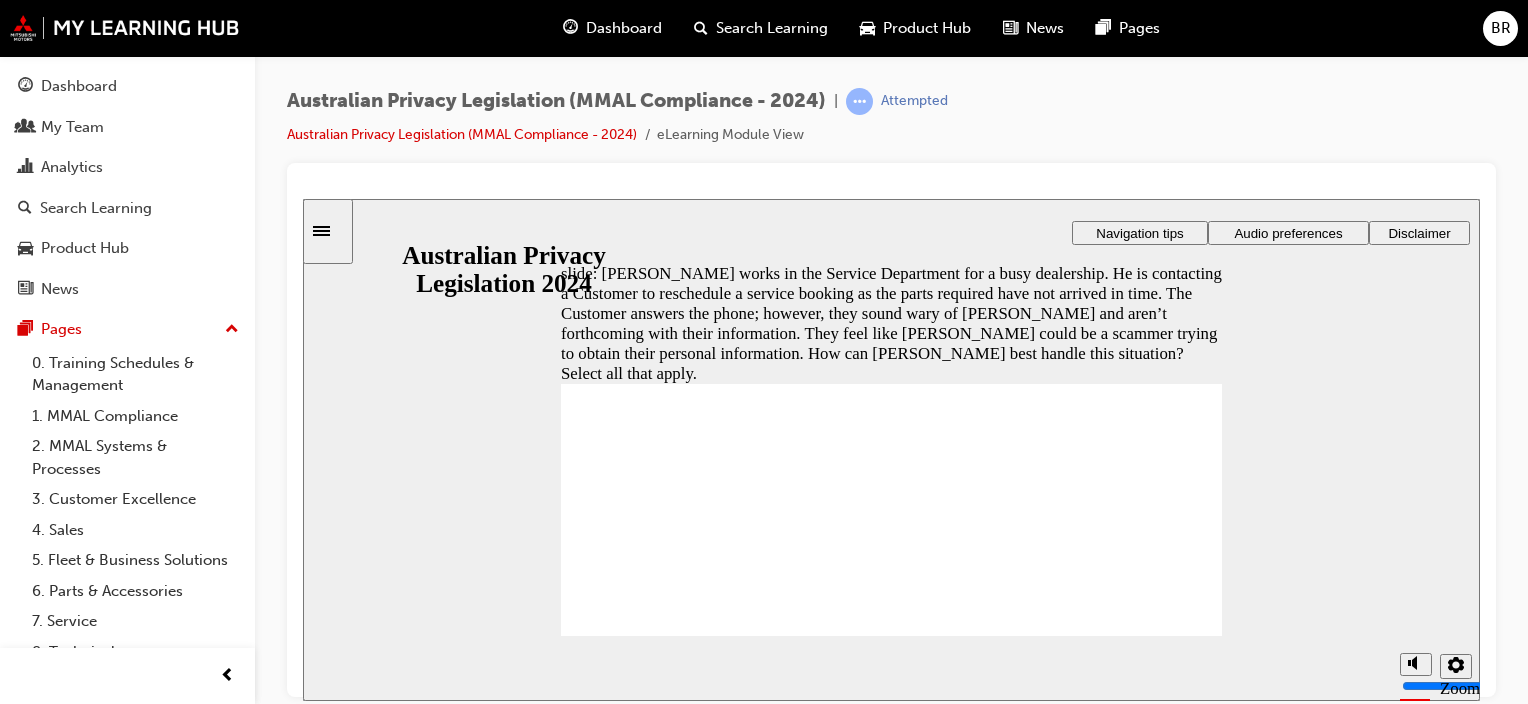 checkbox on "true" 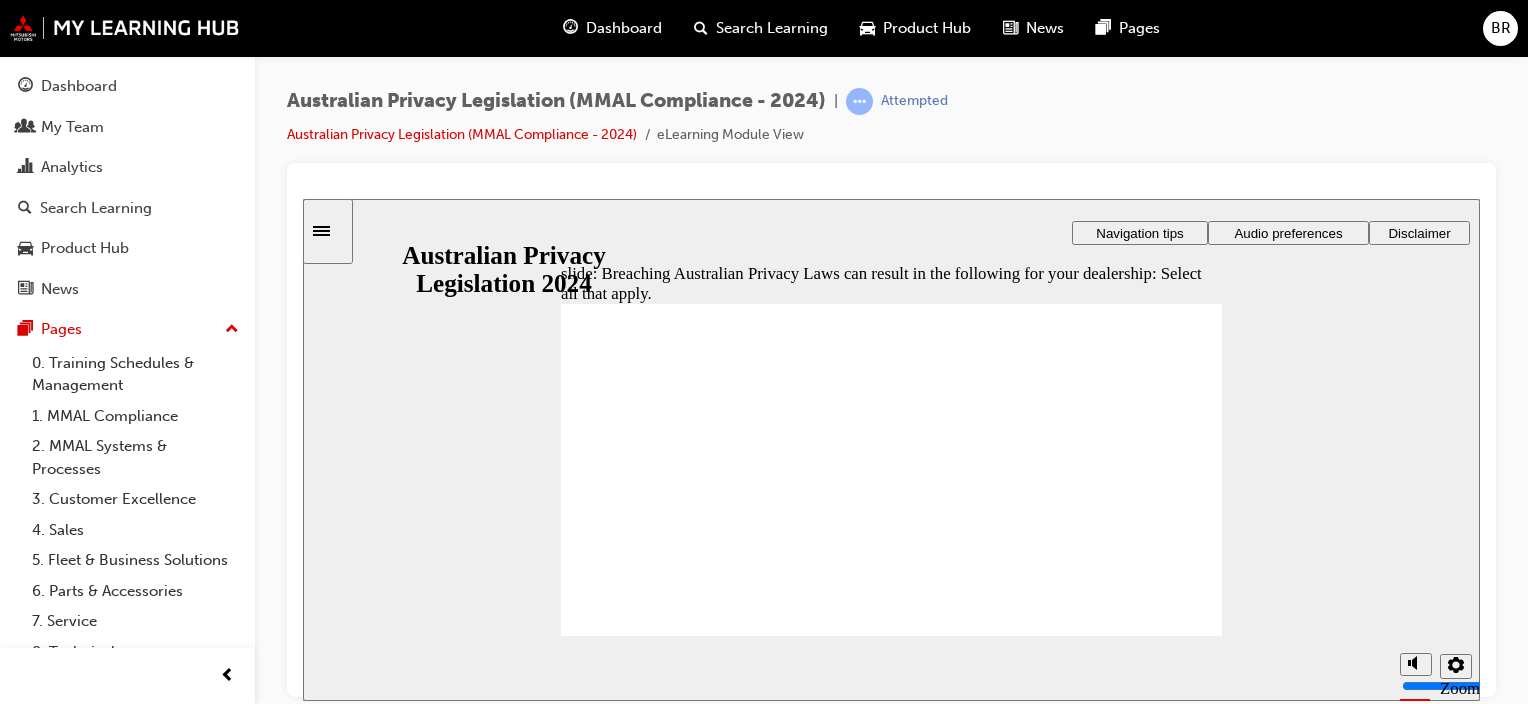 checkbox on "true" 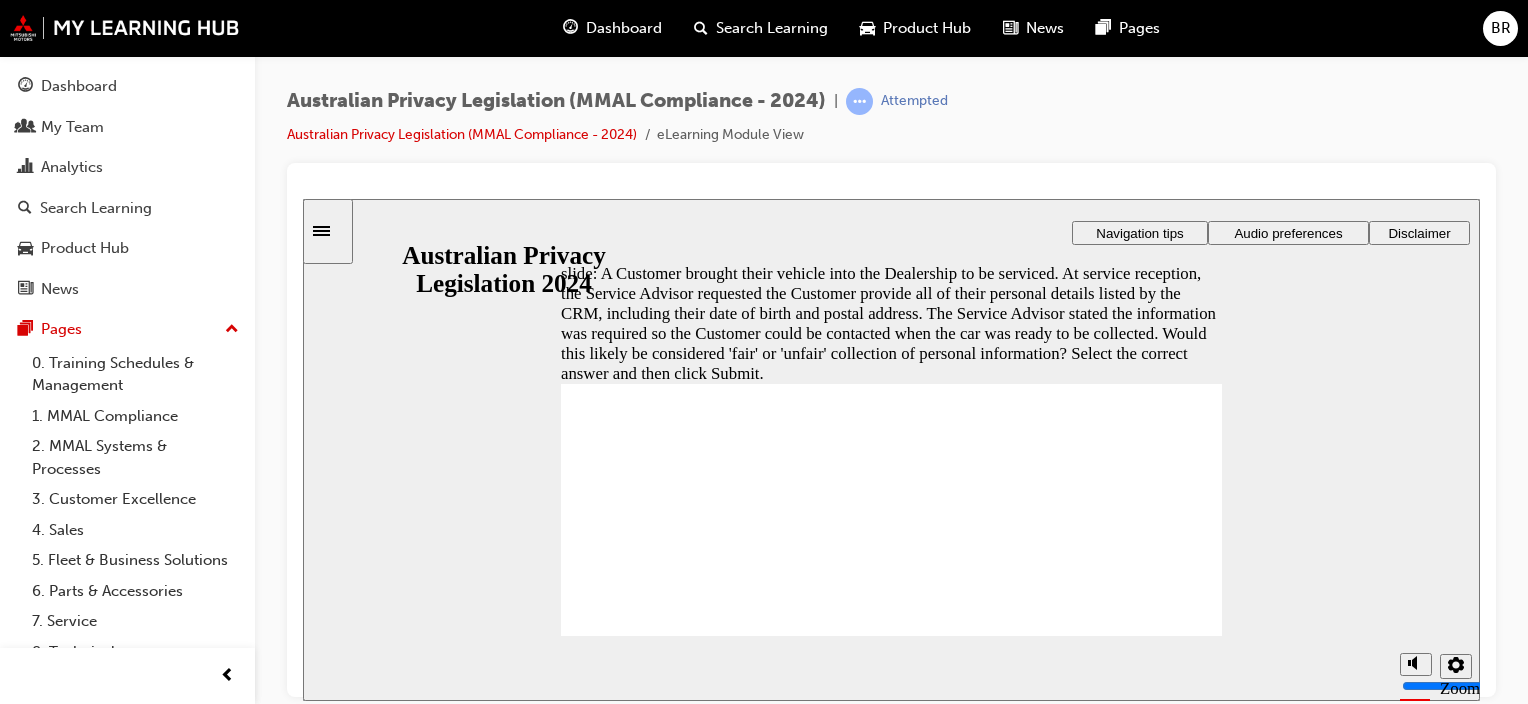 radio on "true" 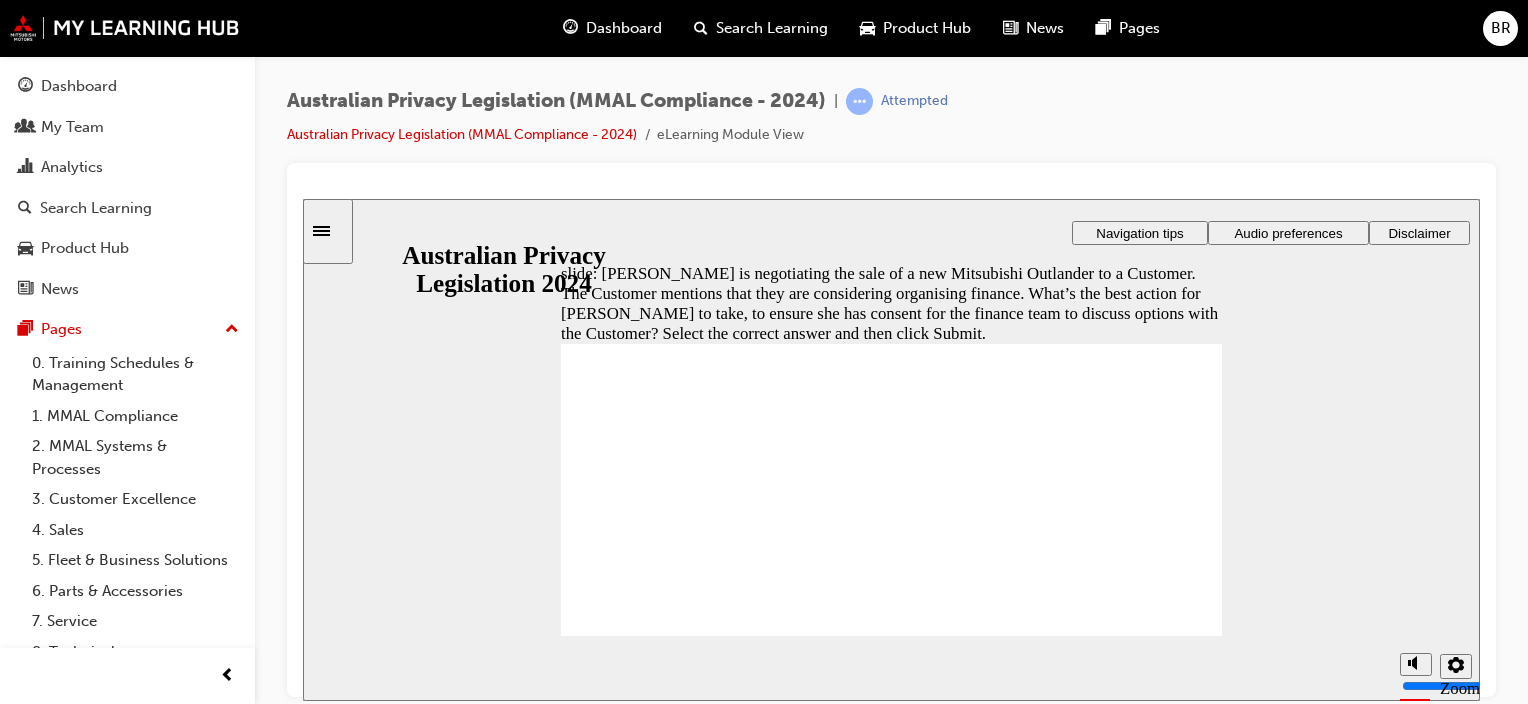 radio on "true" 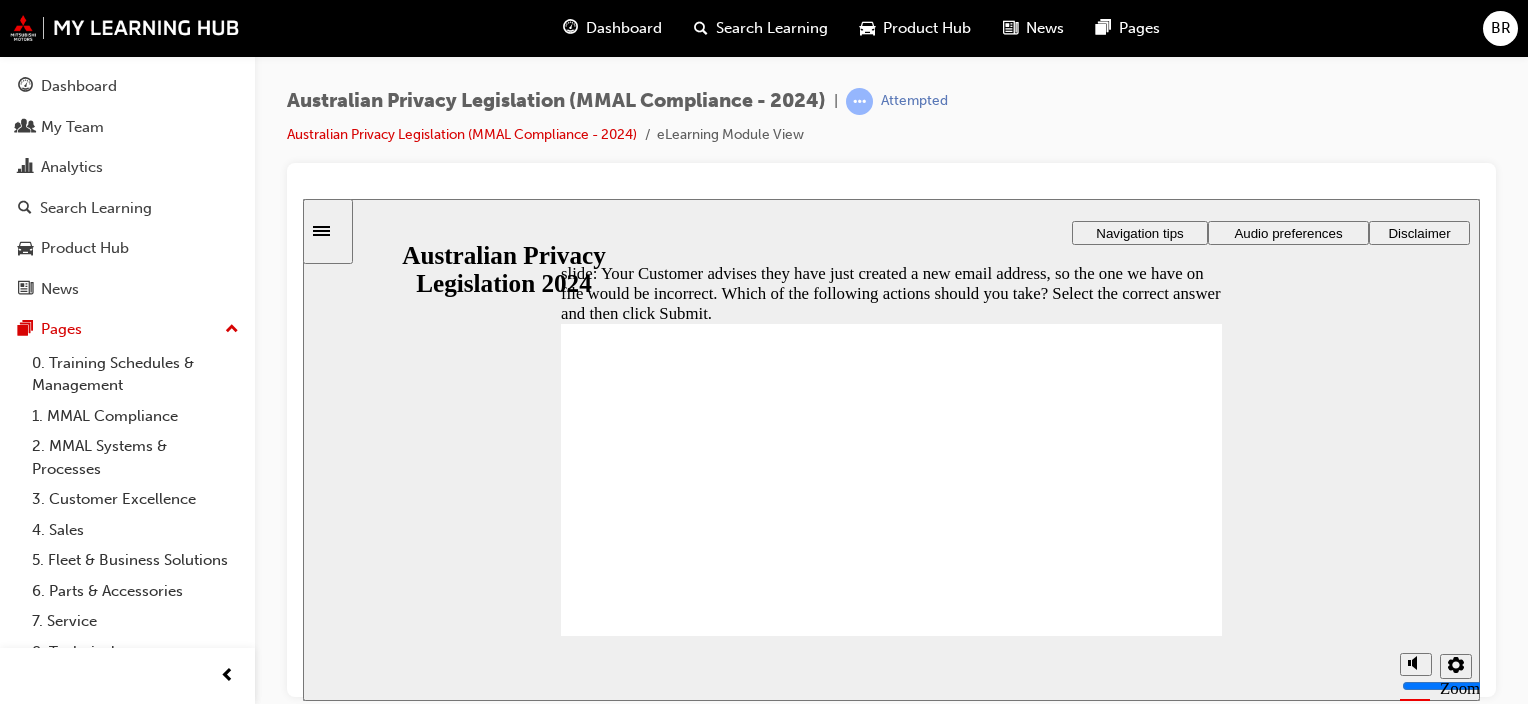 radio on "false" 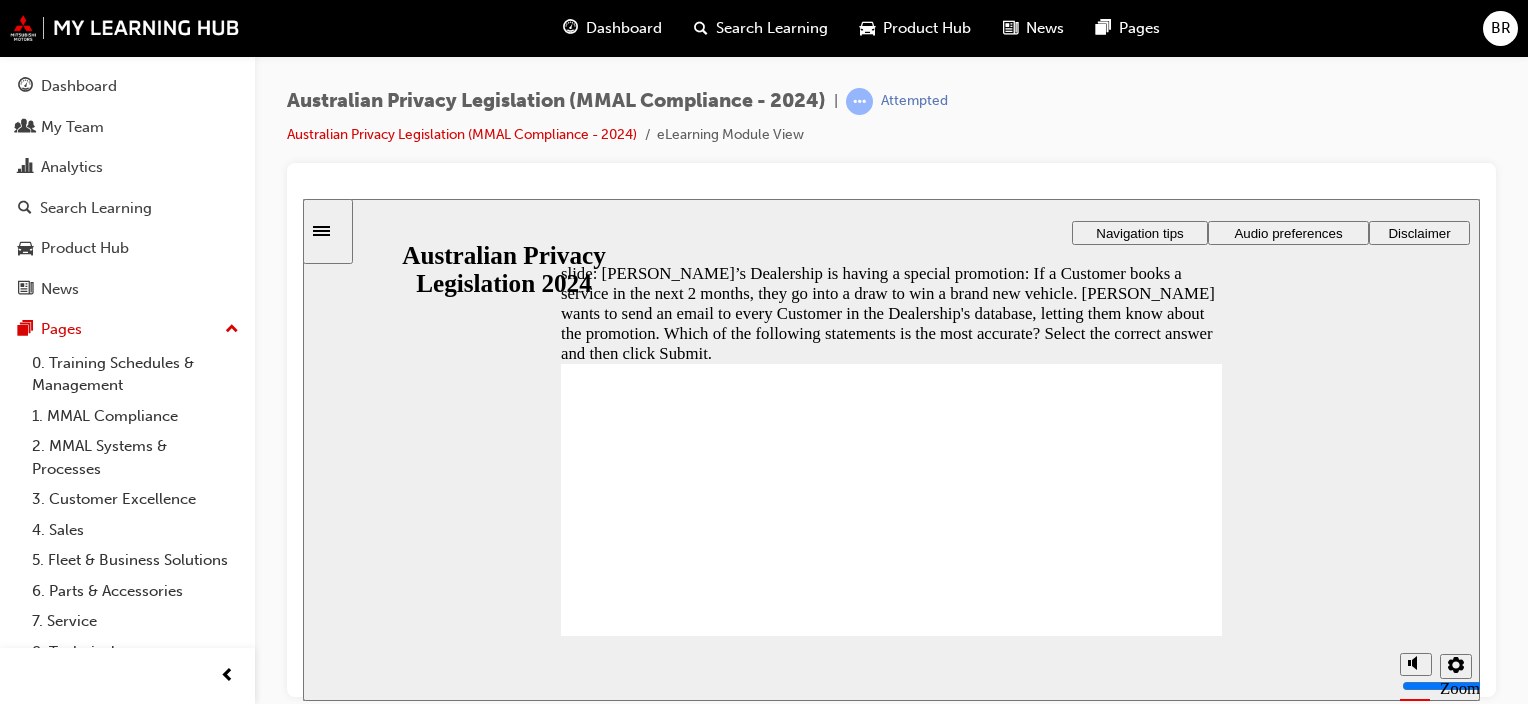 radio on "true" 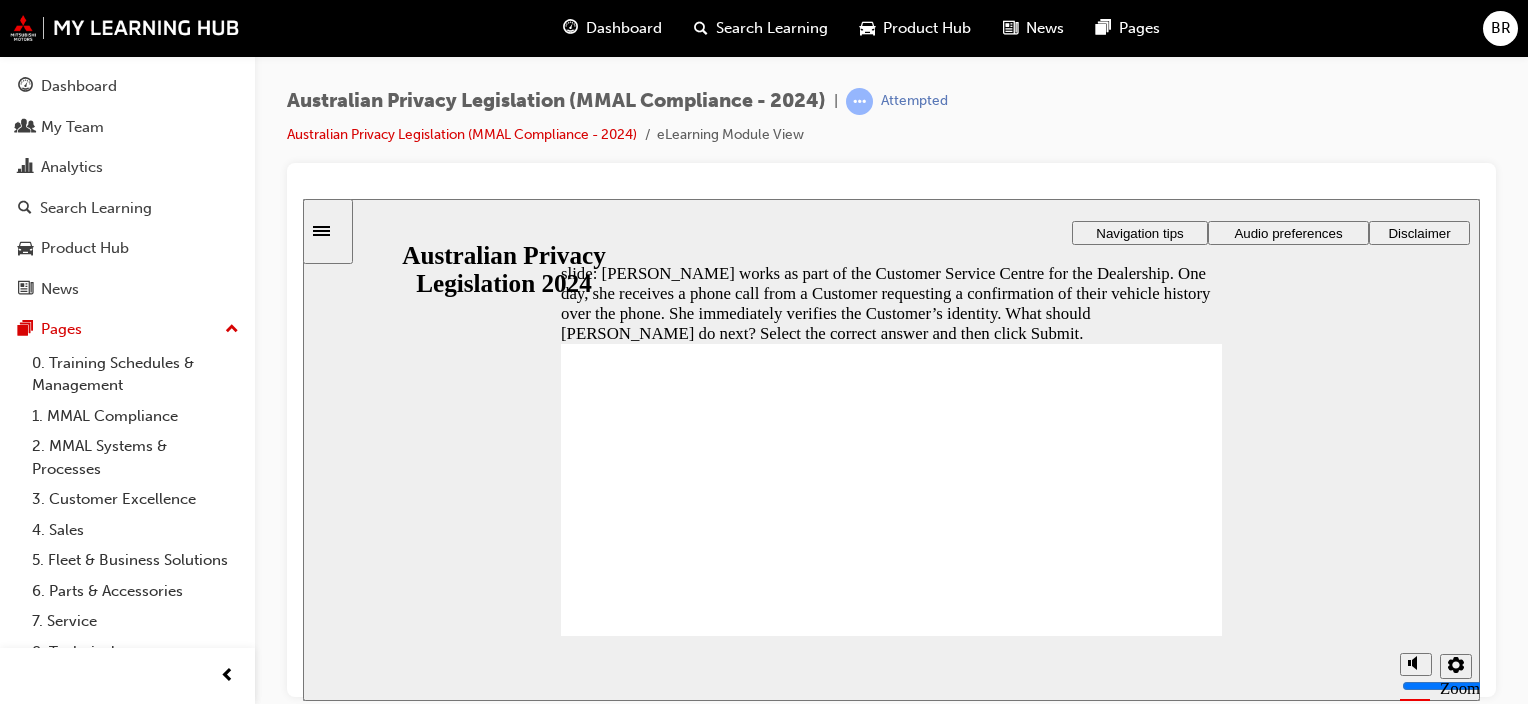 radio on "true" 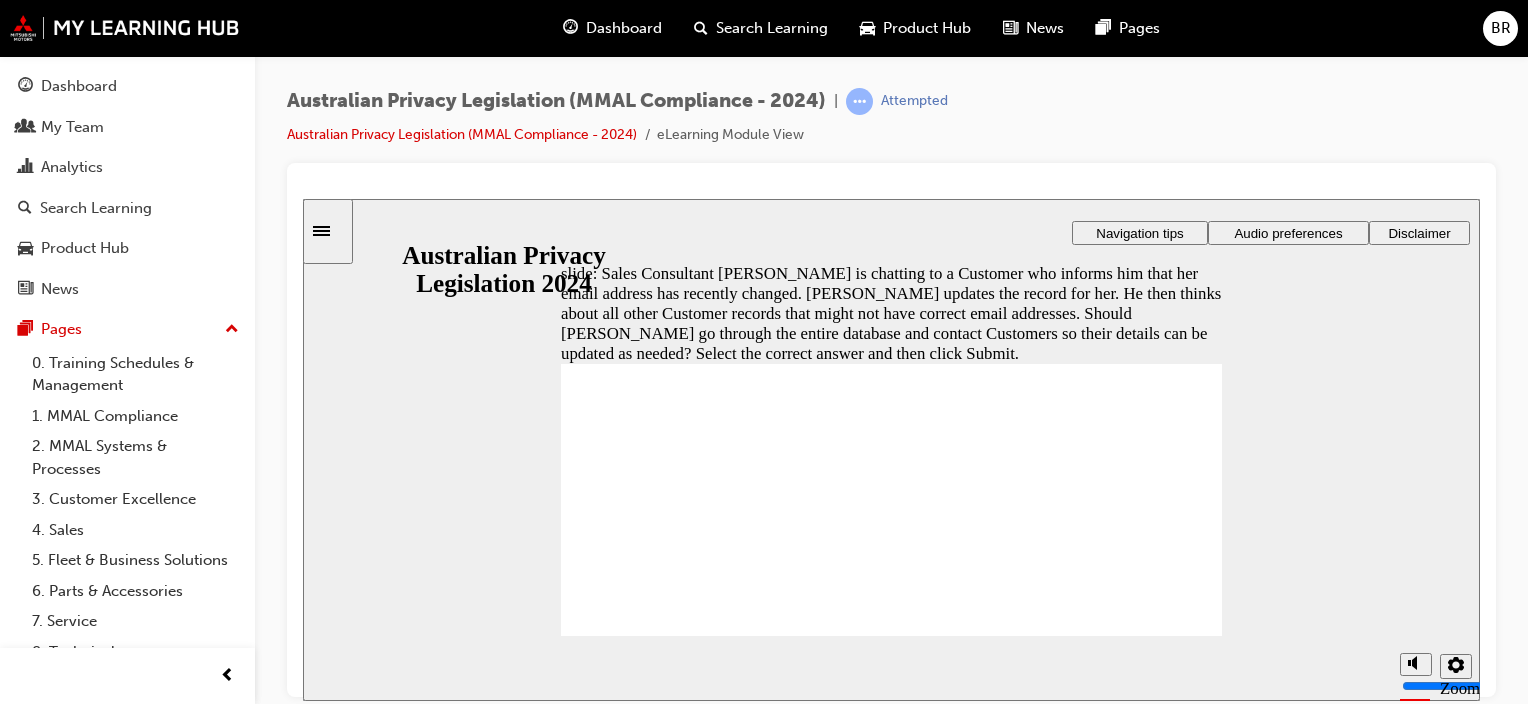 radio on "true" 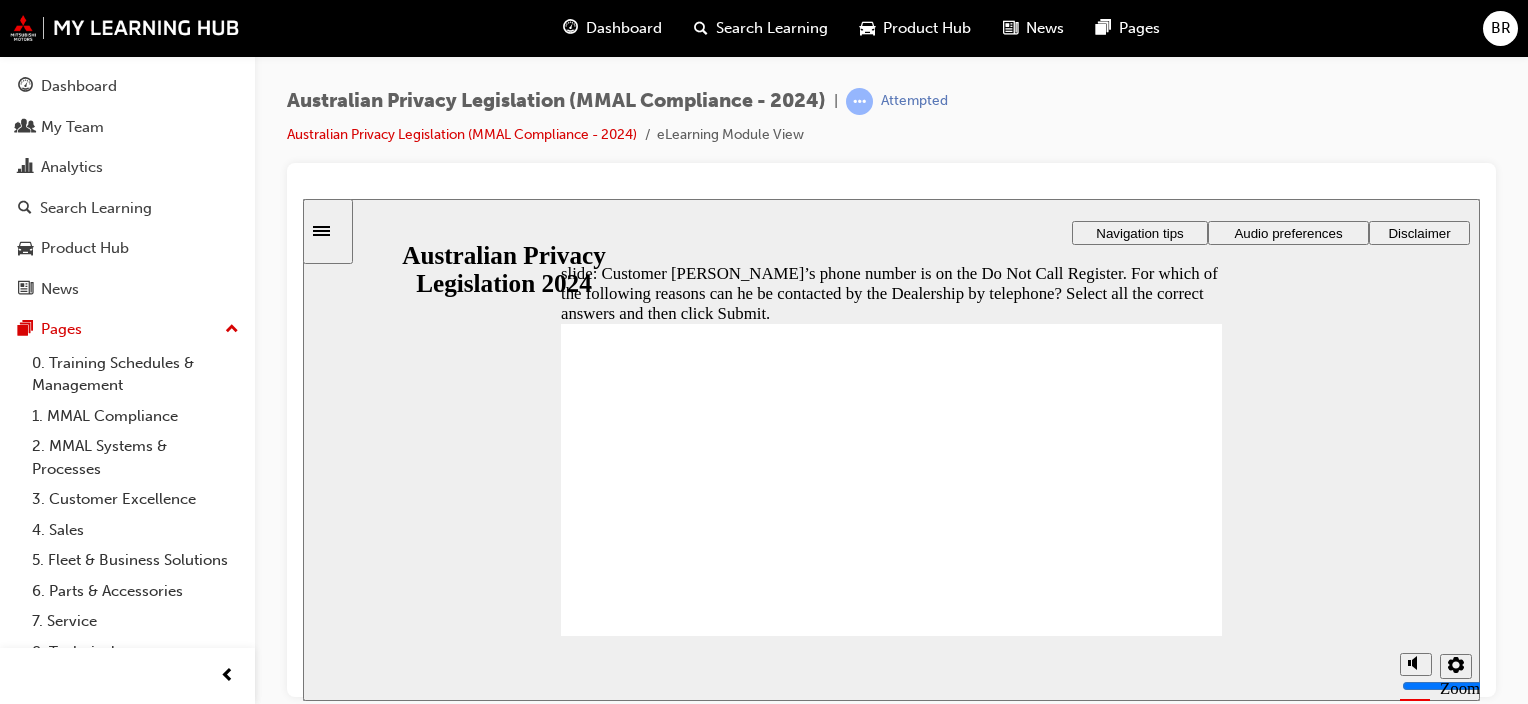 checkbox on "true" 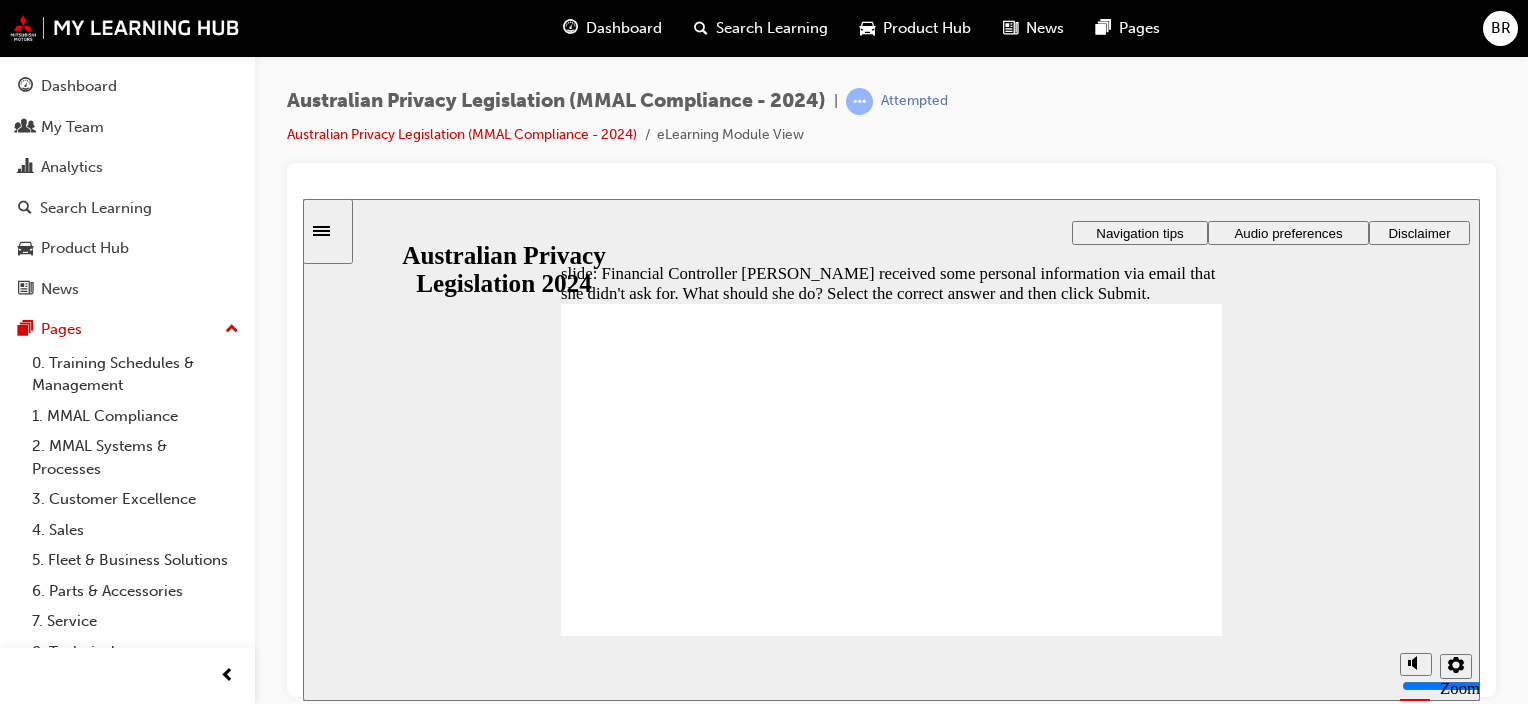 radio on "true" 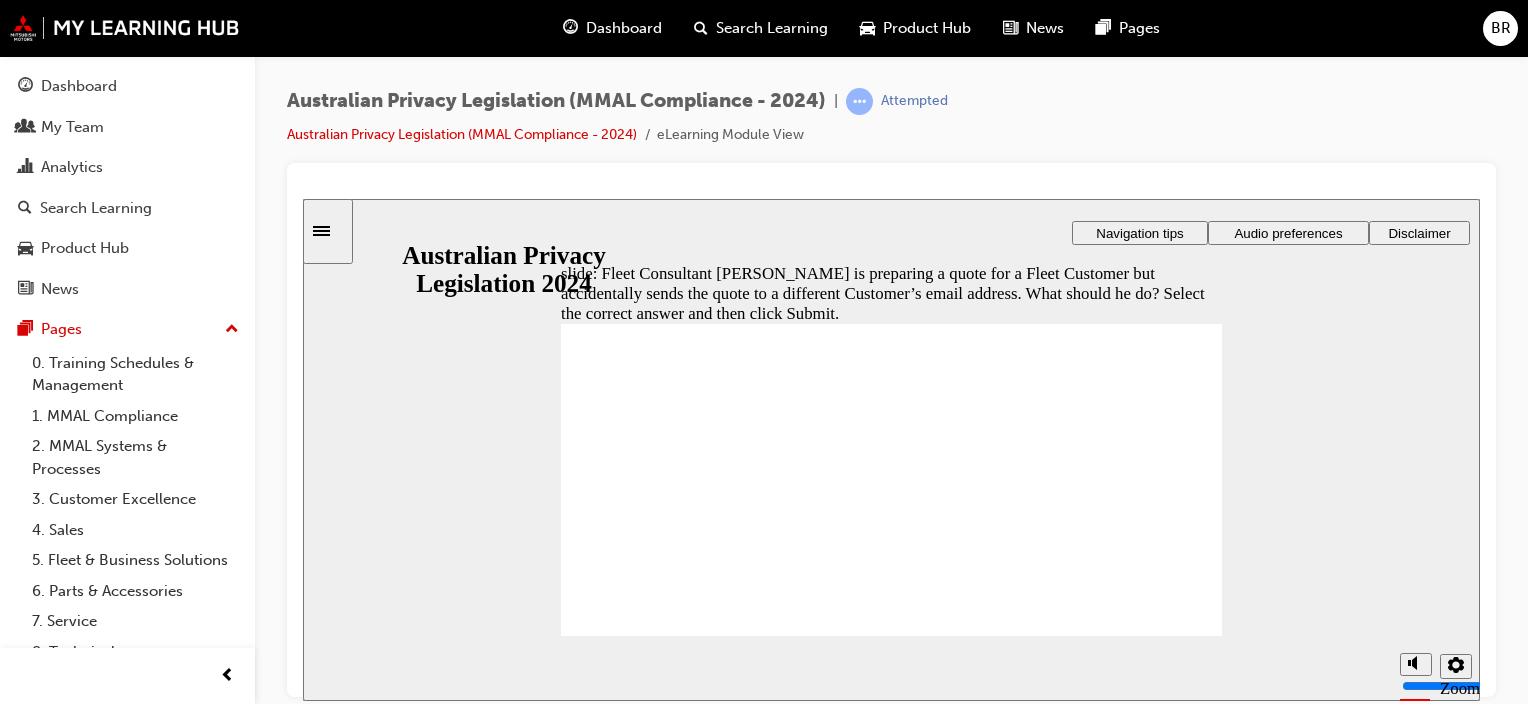 radio on "true" 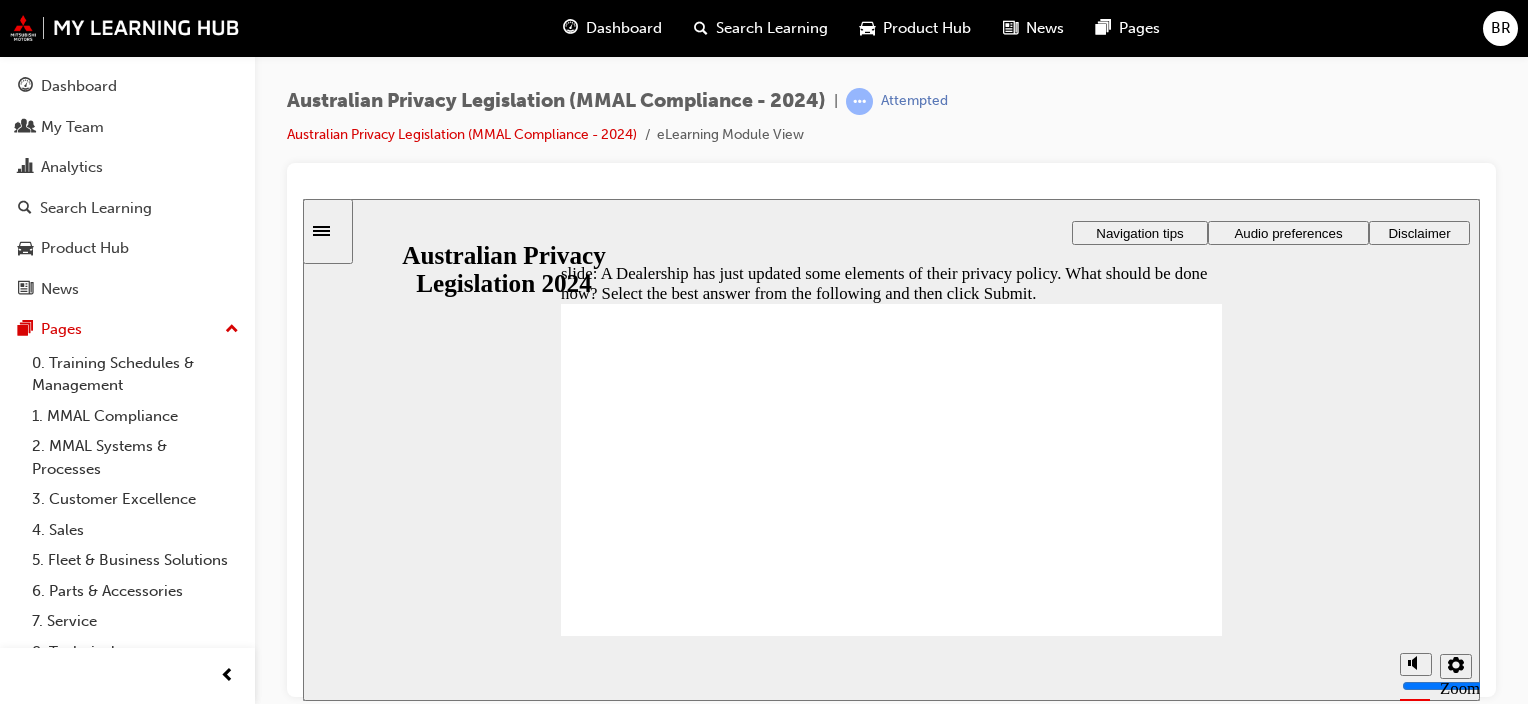 radio on "true" 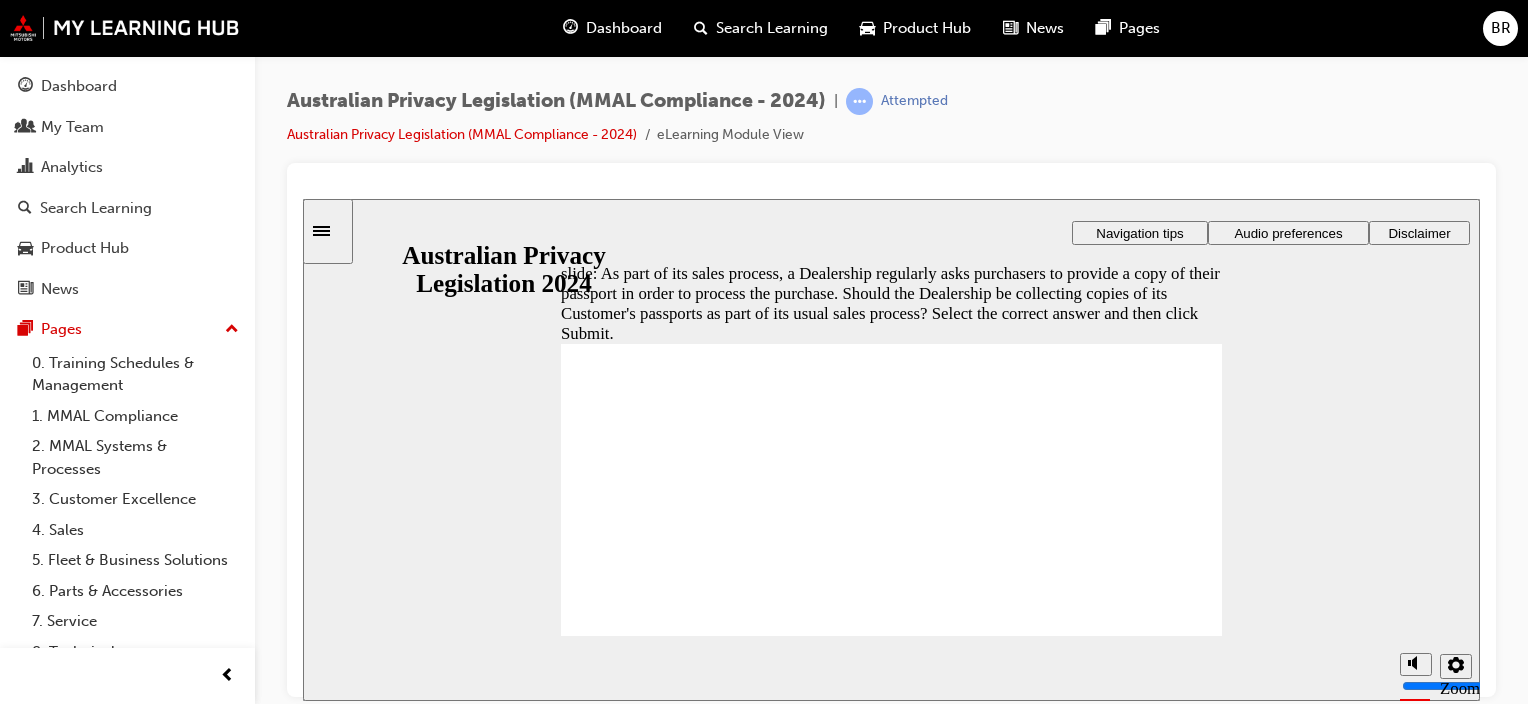 radio on "true" 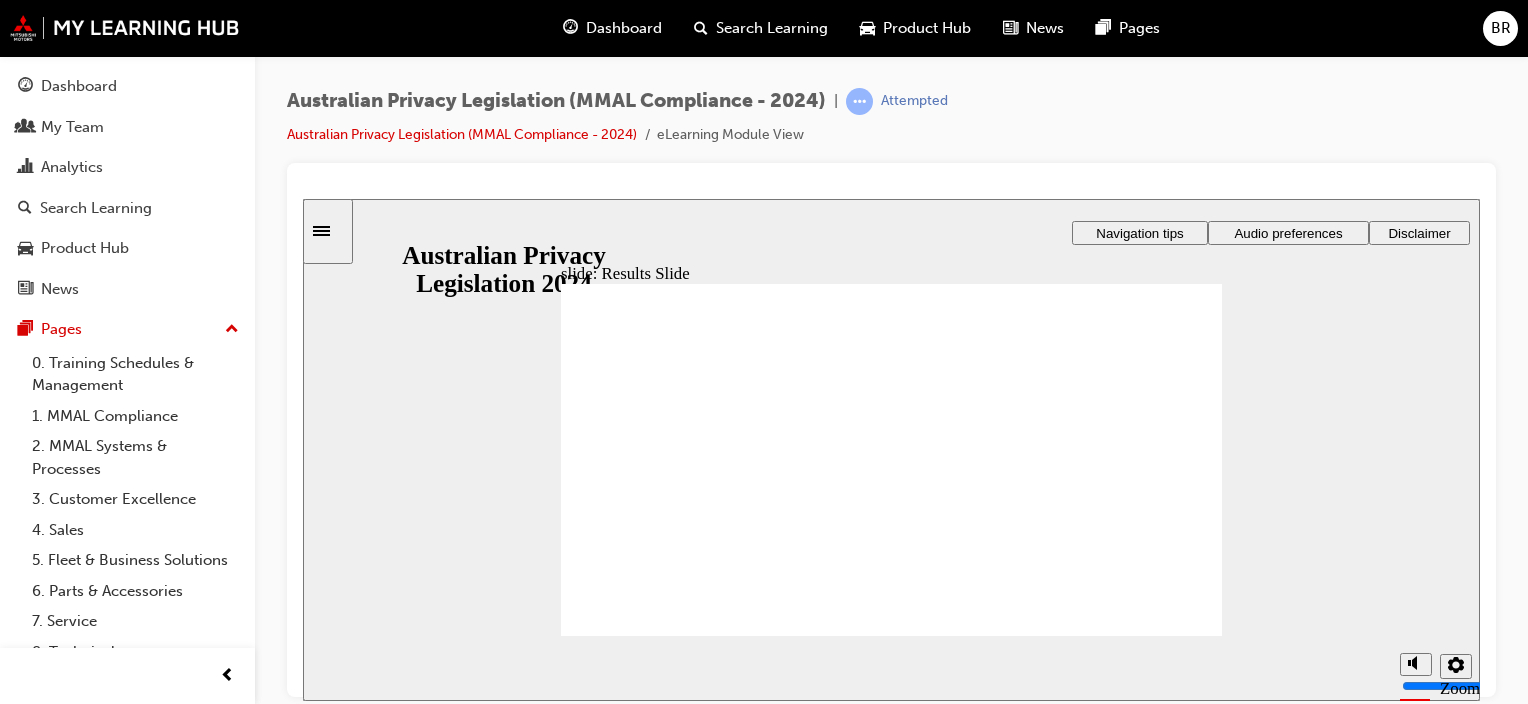 click 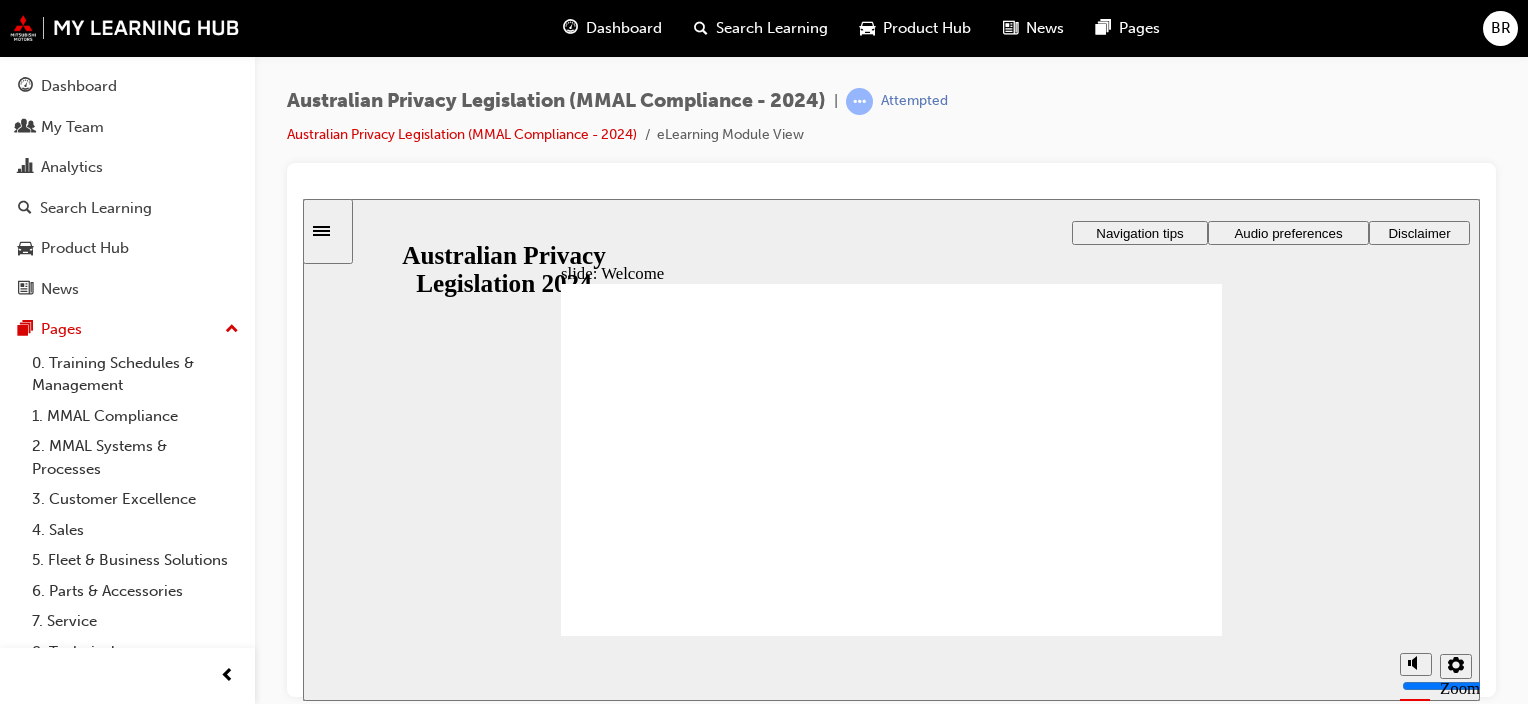 click on "Dashboard" at bounding box center (624, 28) 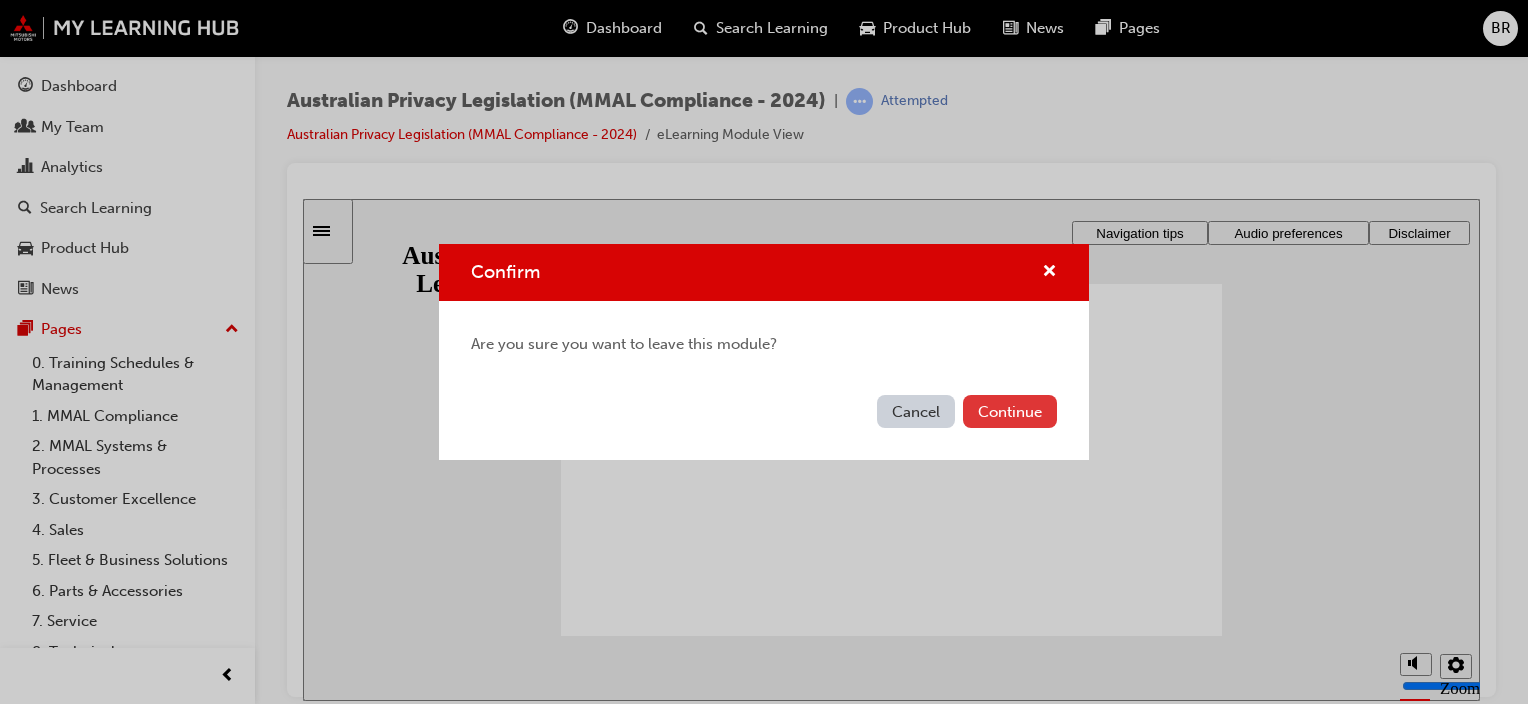 click on "Continue" at bounding box center [1010, 411] 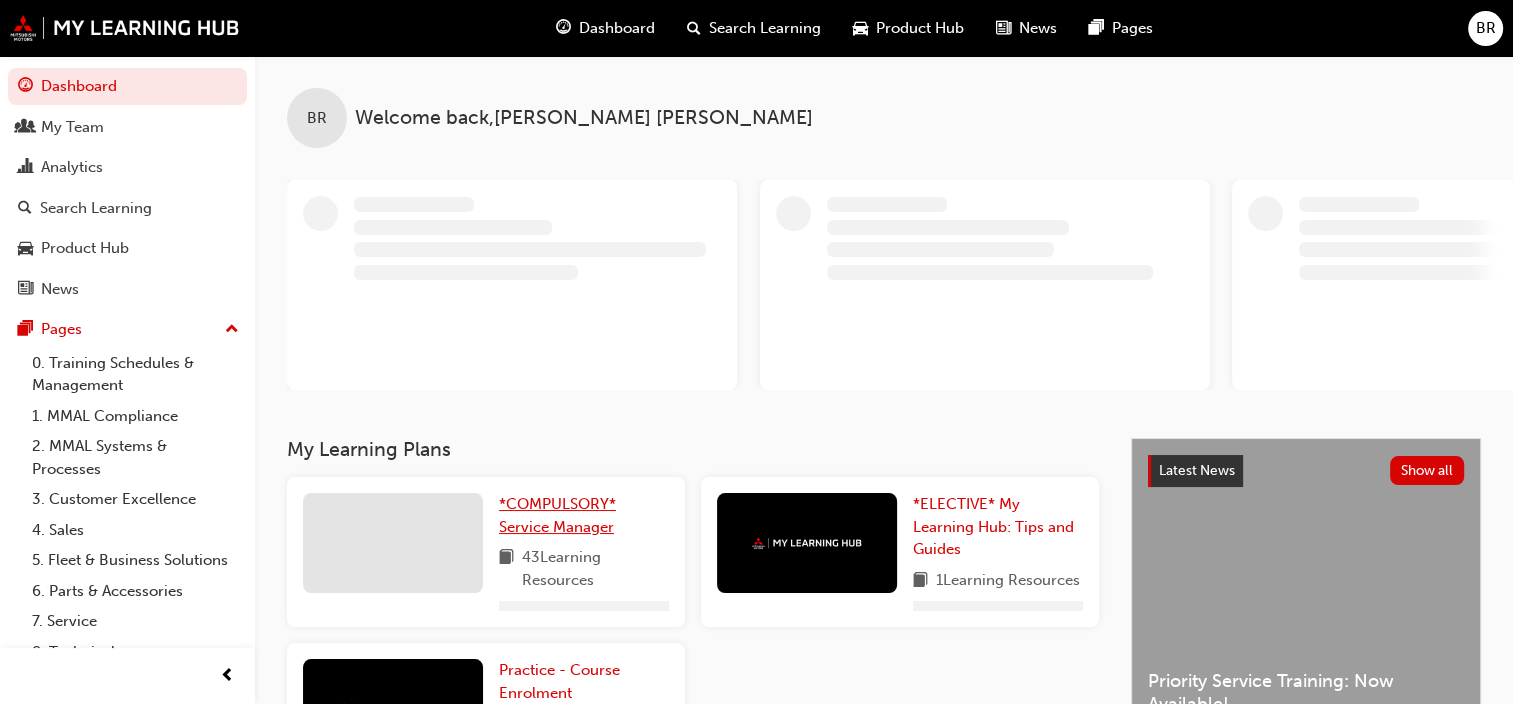 click on "*COMPULSORY* Service Manager" at bounding box center [584, 515] 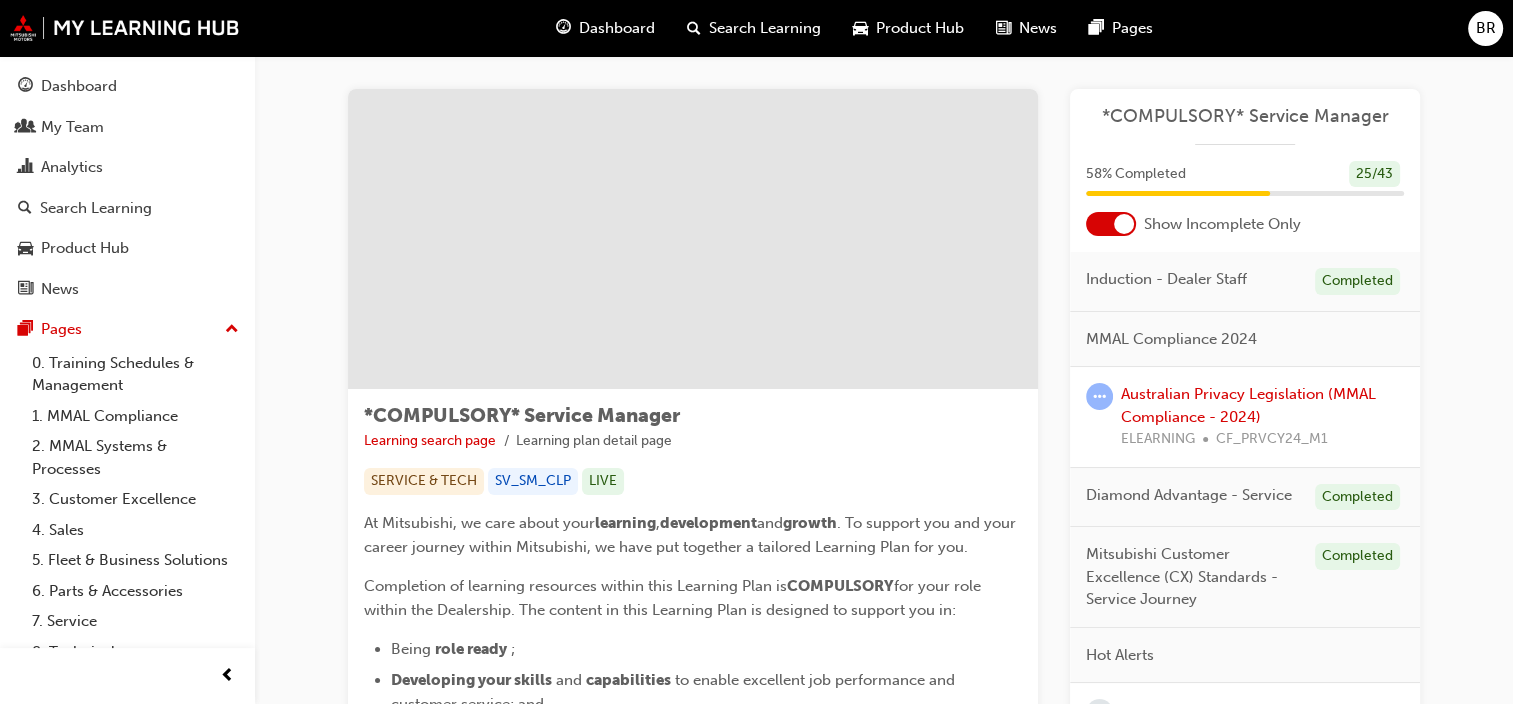 scroll, scrollTop: 0, scrollLeft: 0, axis: both 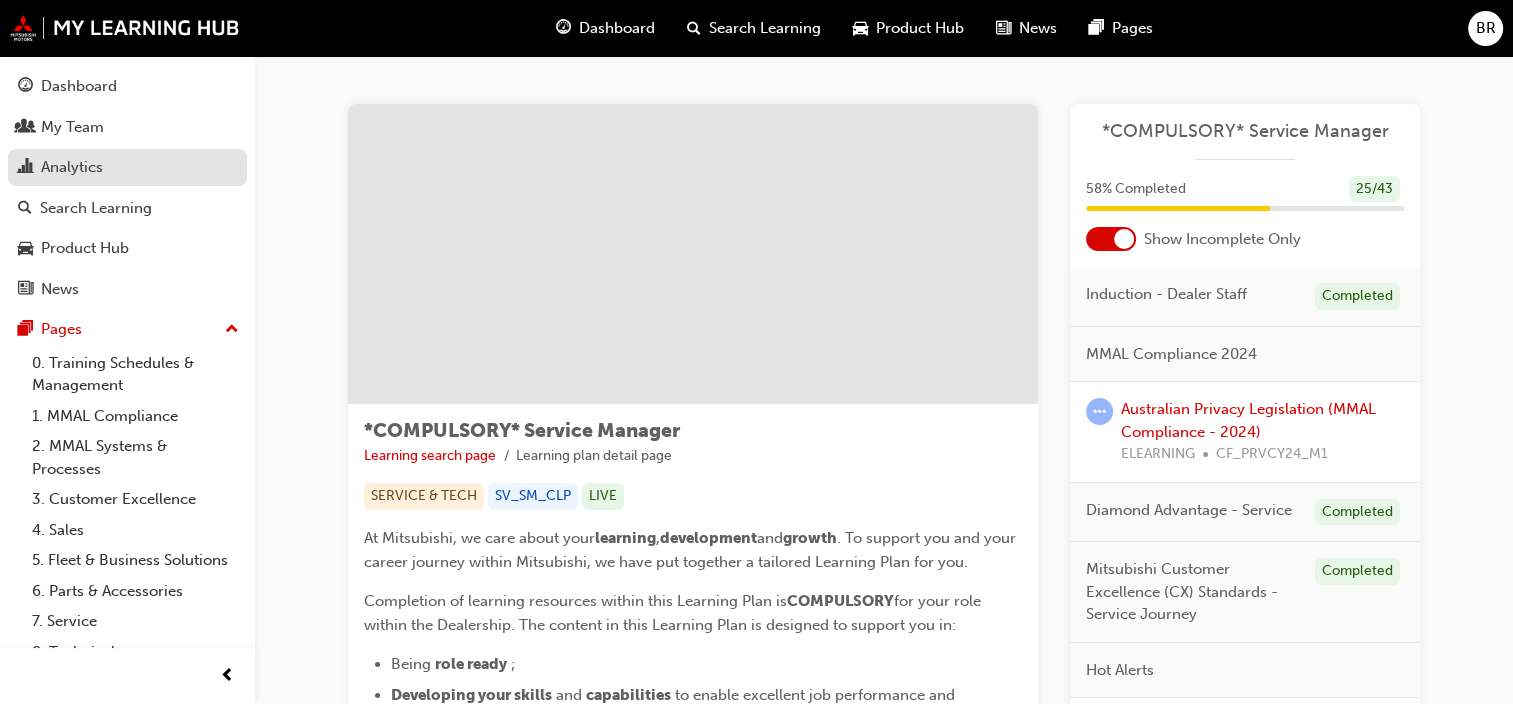 click on "Analytics" at bounding box center [127, 167] 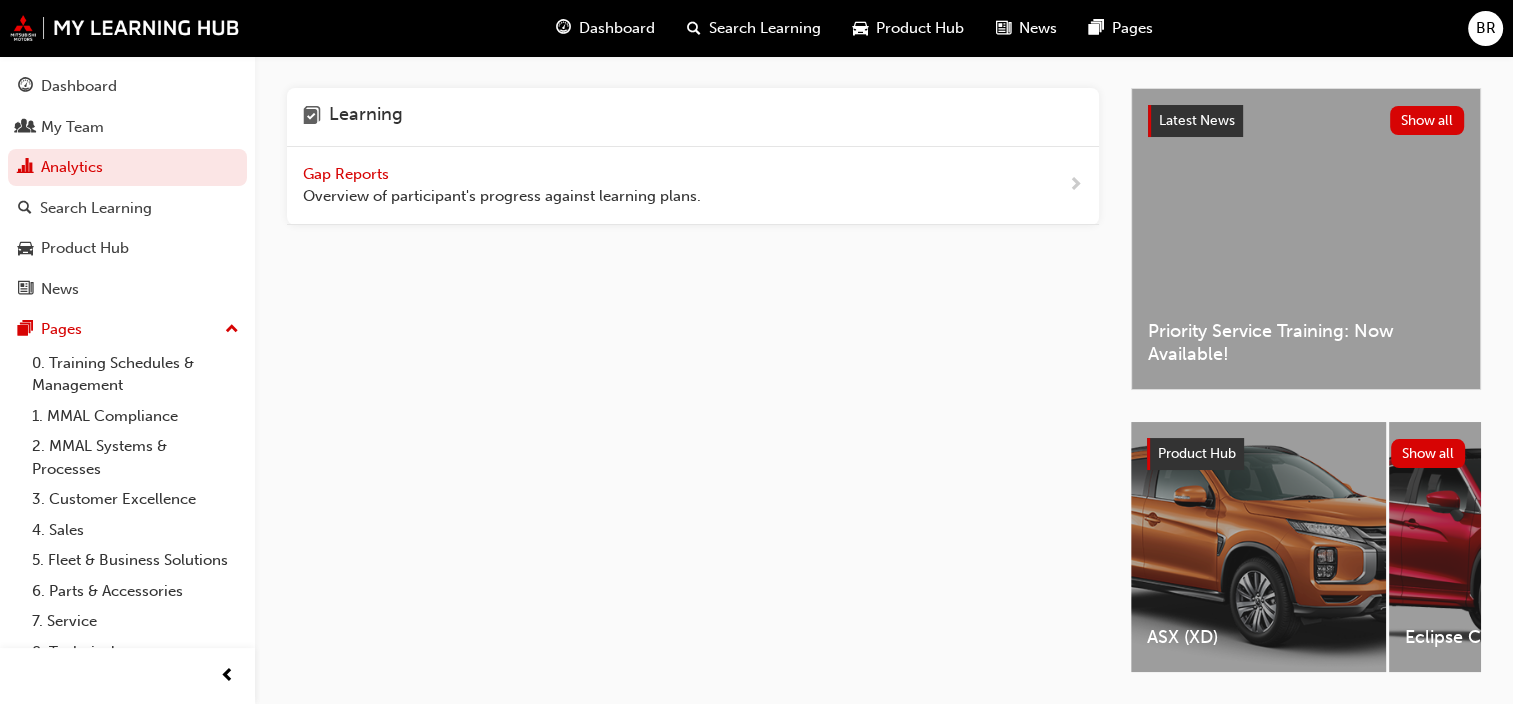 click on "Gap Reports" at bounding box center (348, 174) 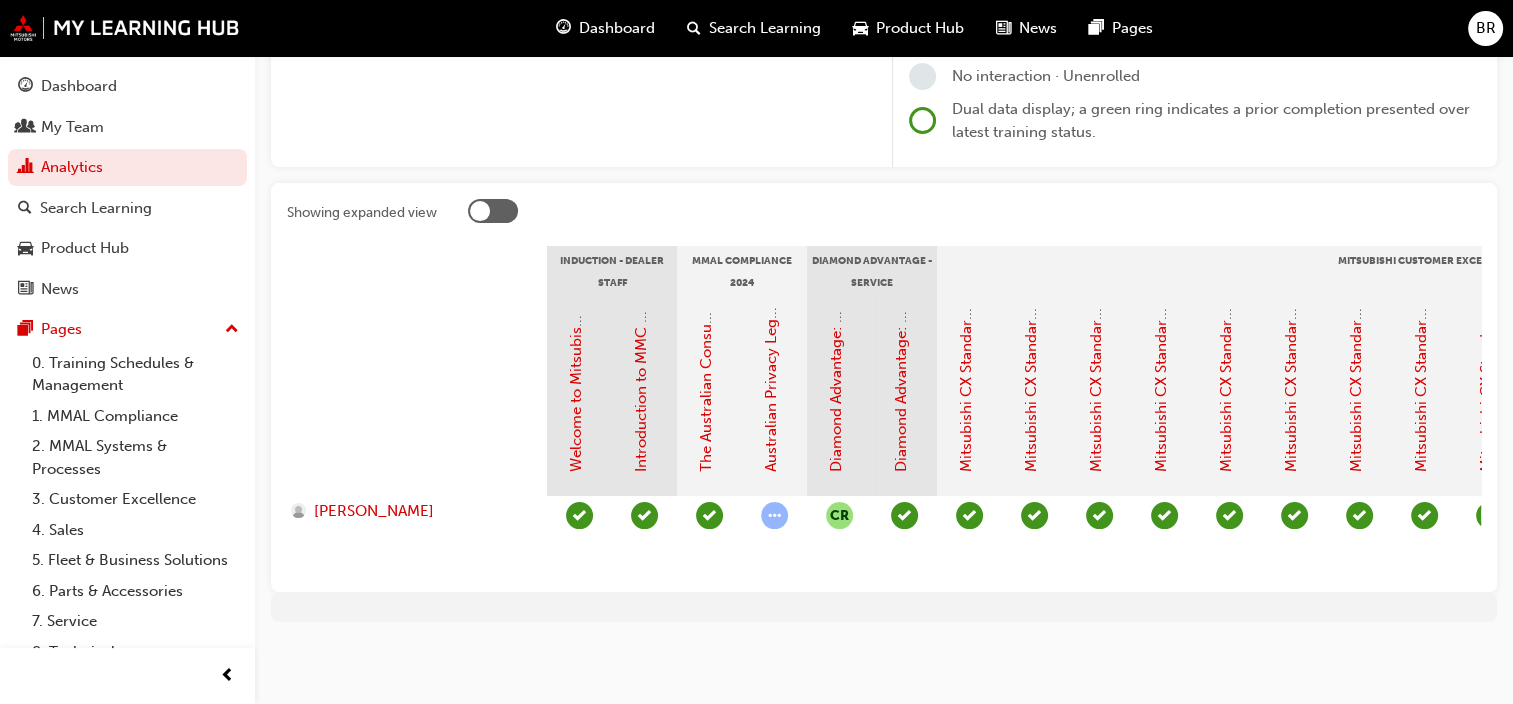 scroll, scrollTop: 312, scrollLeft: 0, axis: vertical 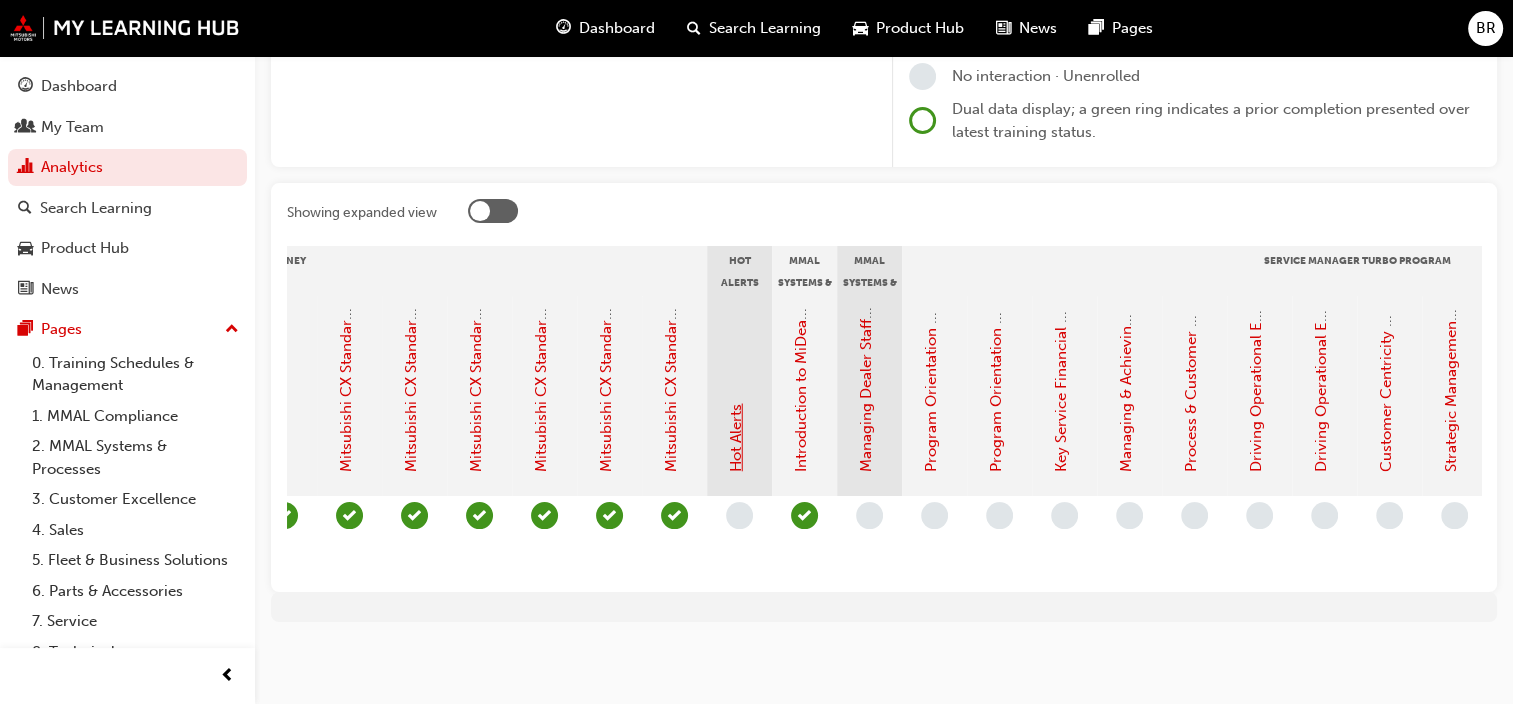 click on "Hot Alerts" at bounding box center (736, 438) 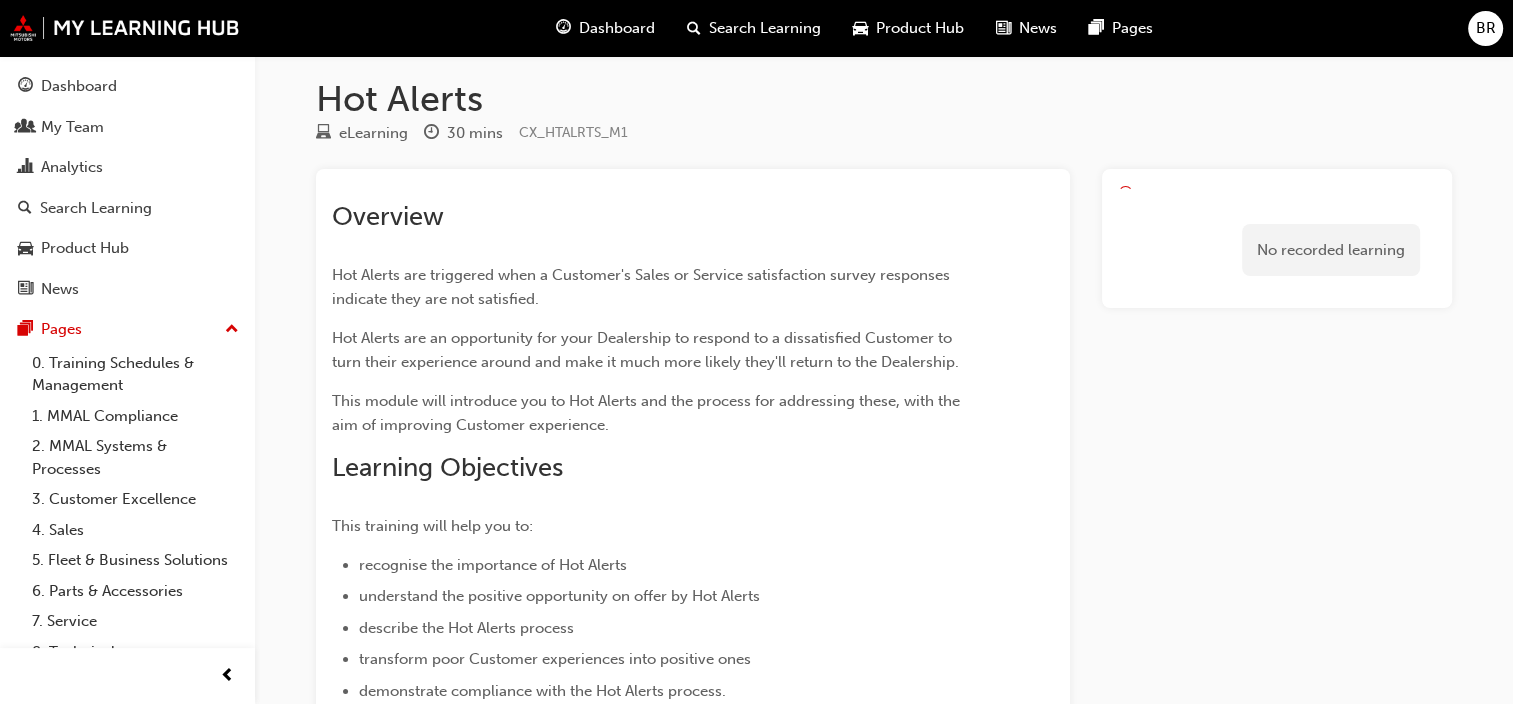 scroll, scrollTop: 0, scrollLeft: 0, axis: both 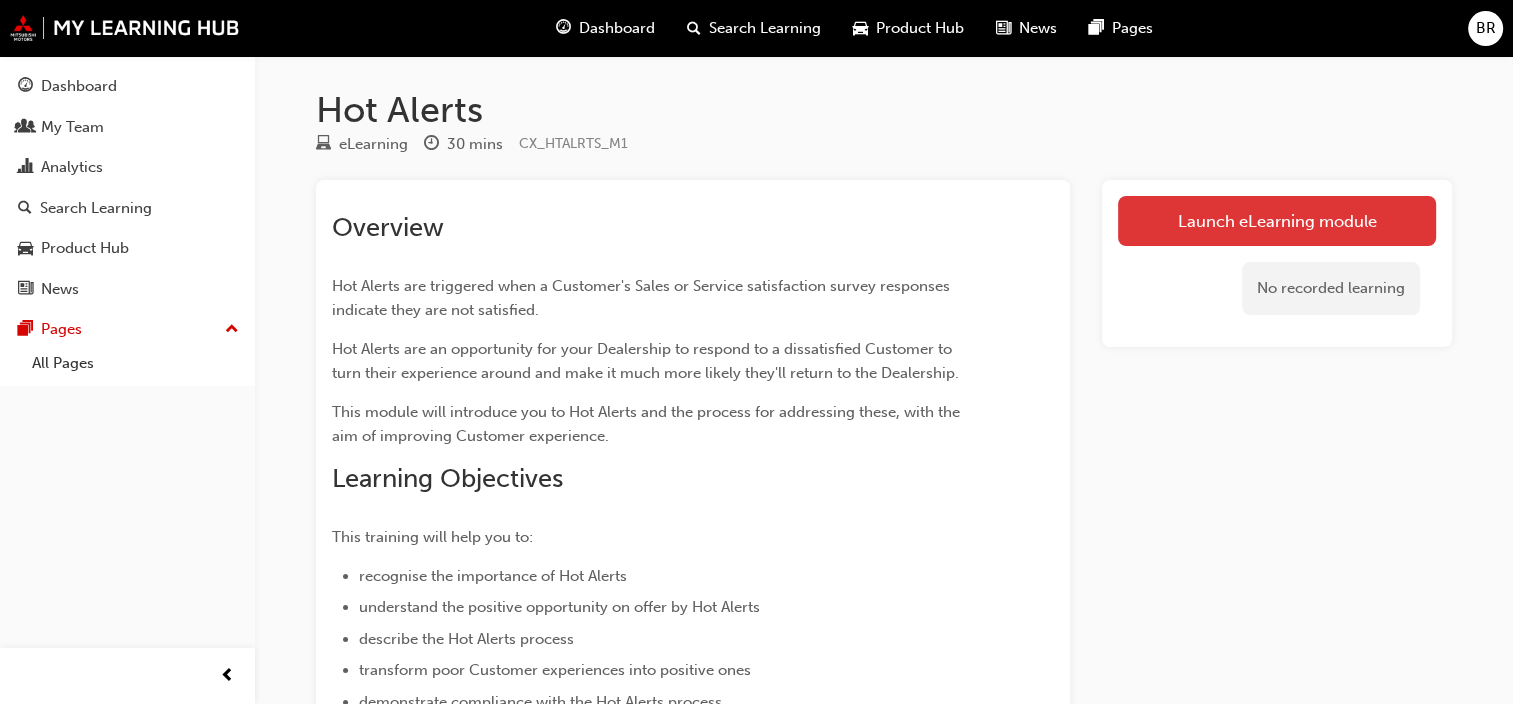 click on "Launch eLearning module" at bounding box center [1277, 221] 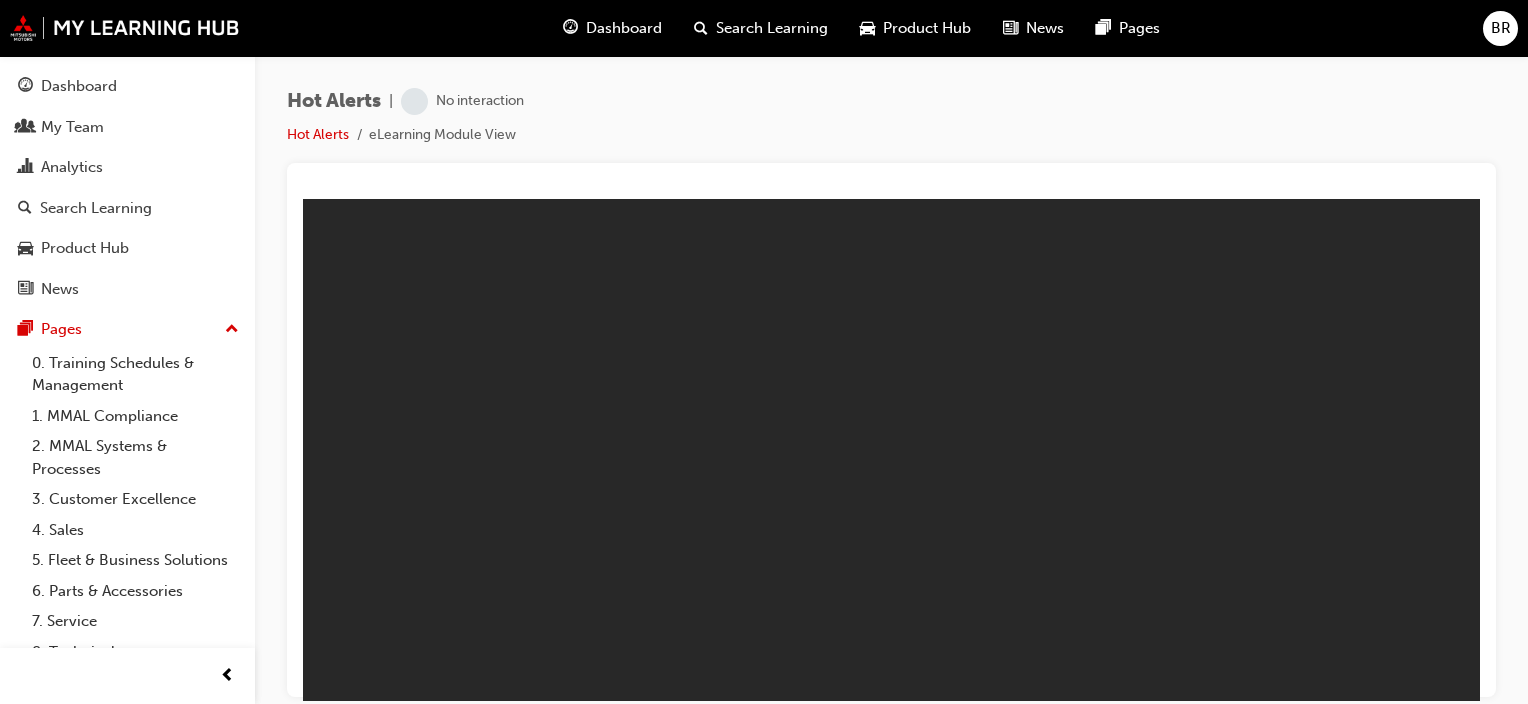 scroll, scrollTop: 0, scrollLeft: 0, axis: both 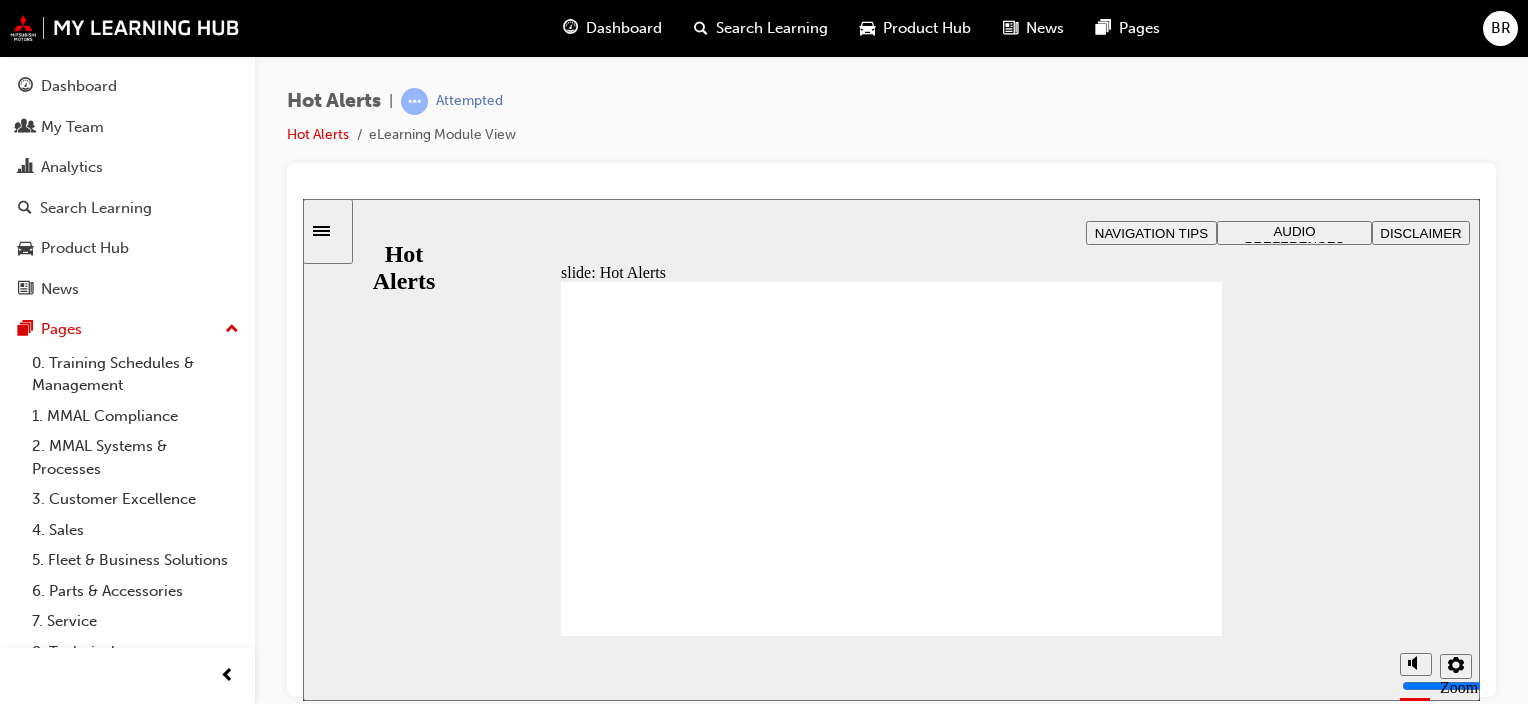 click 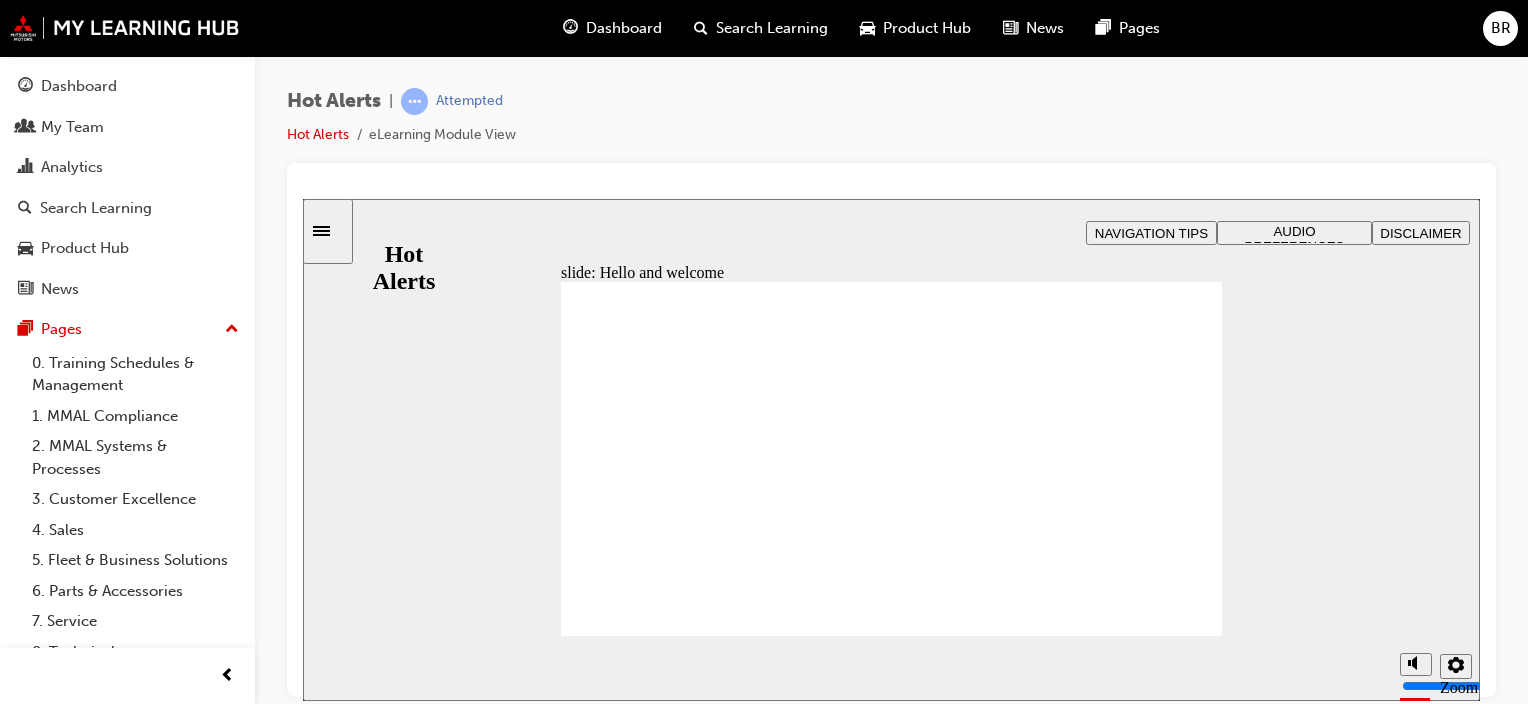 click 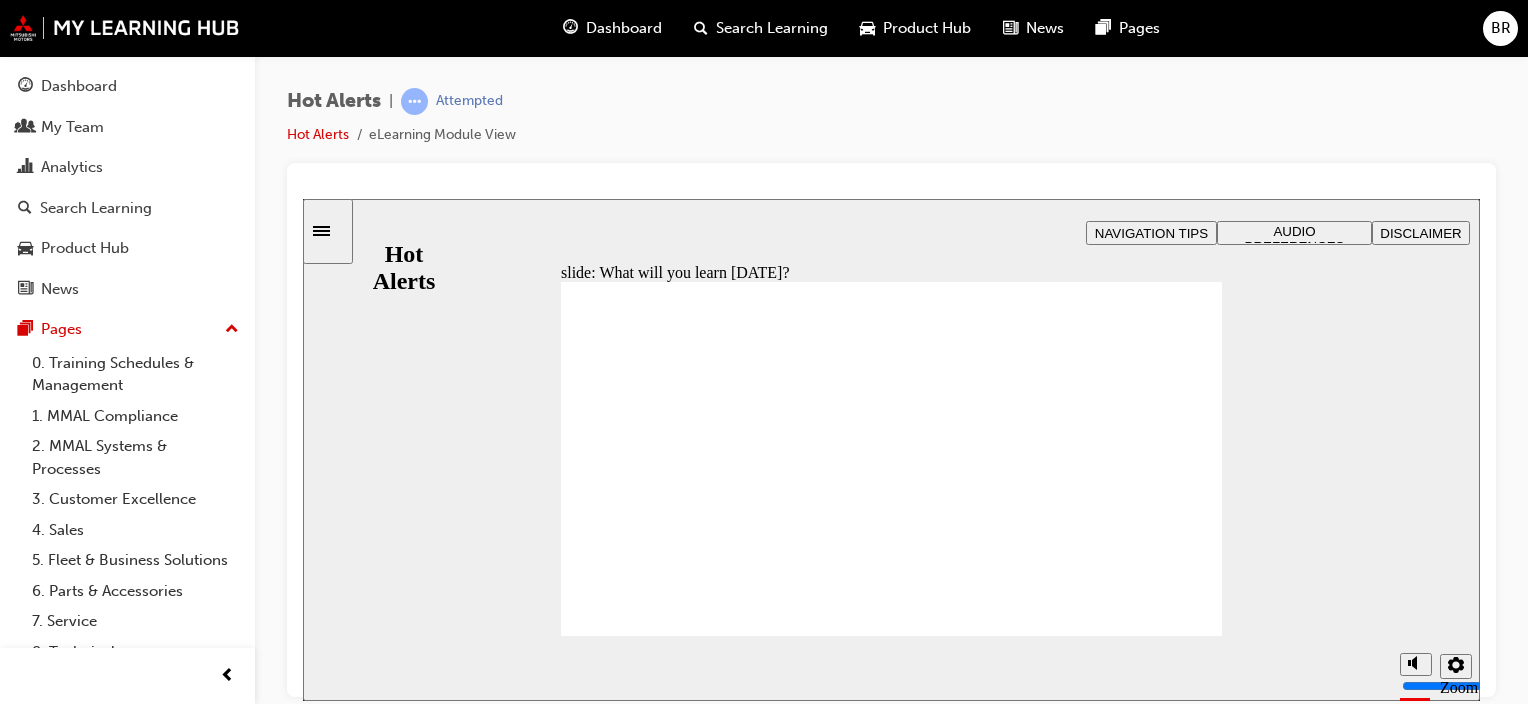 click 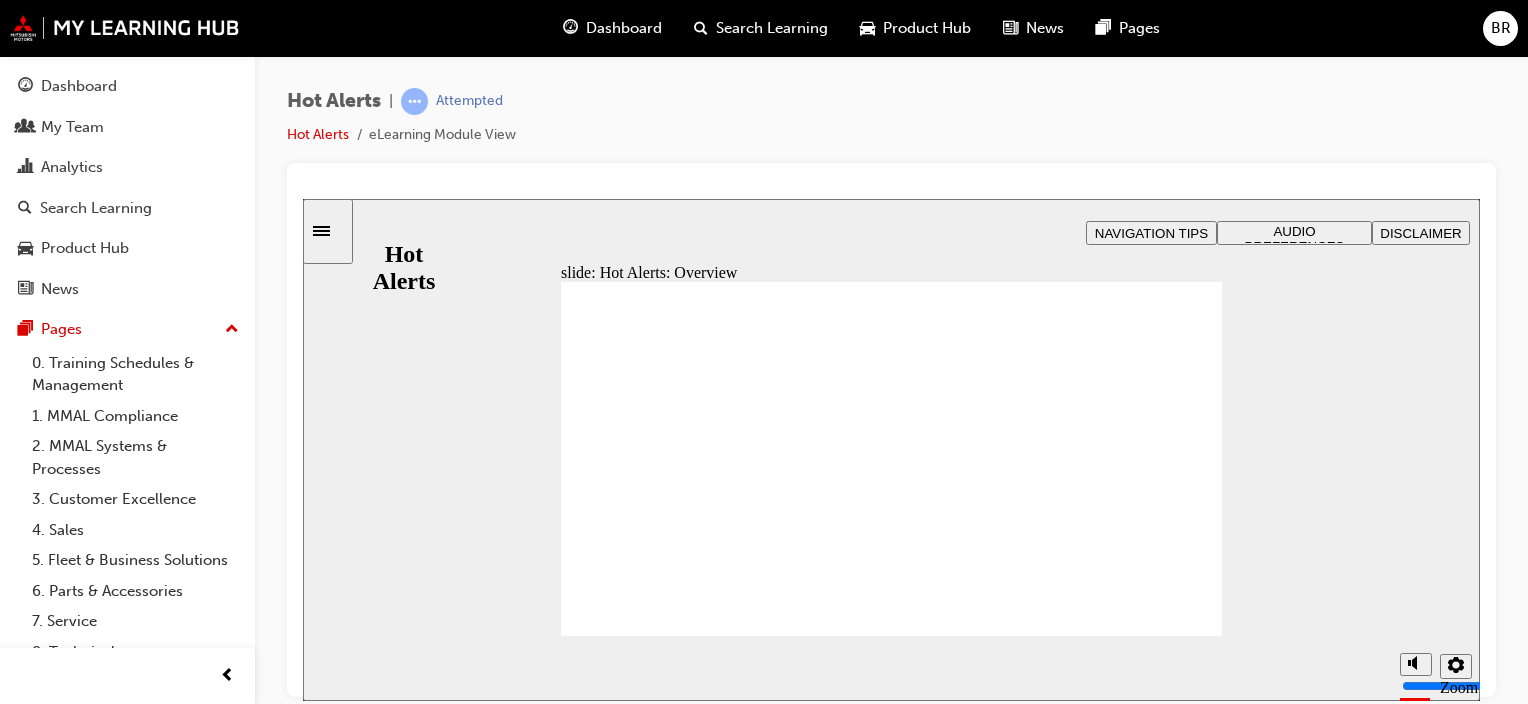 click 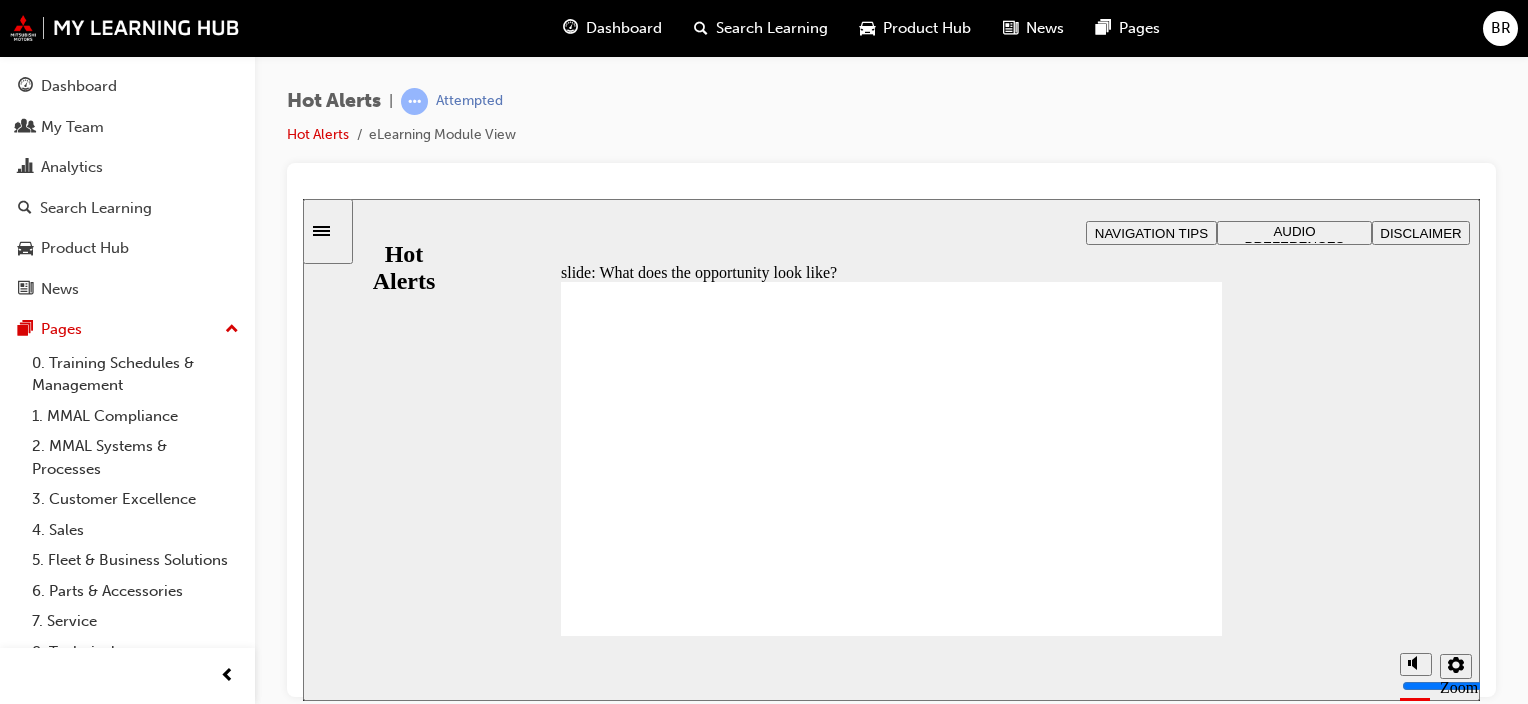 click at bounding box center (891, 3093) 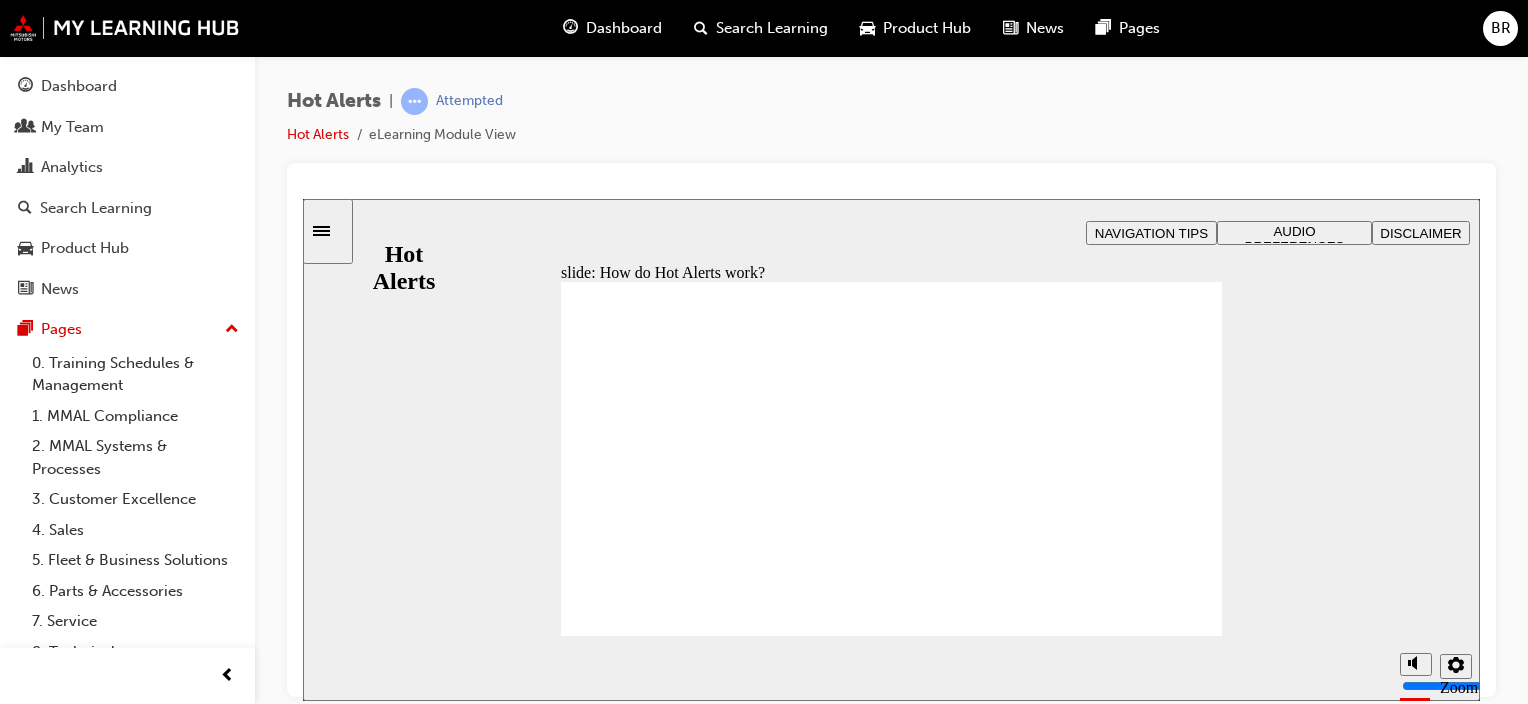 click 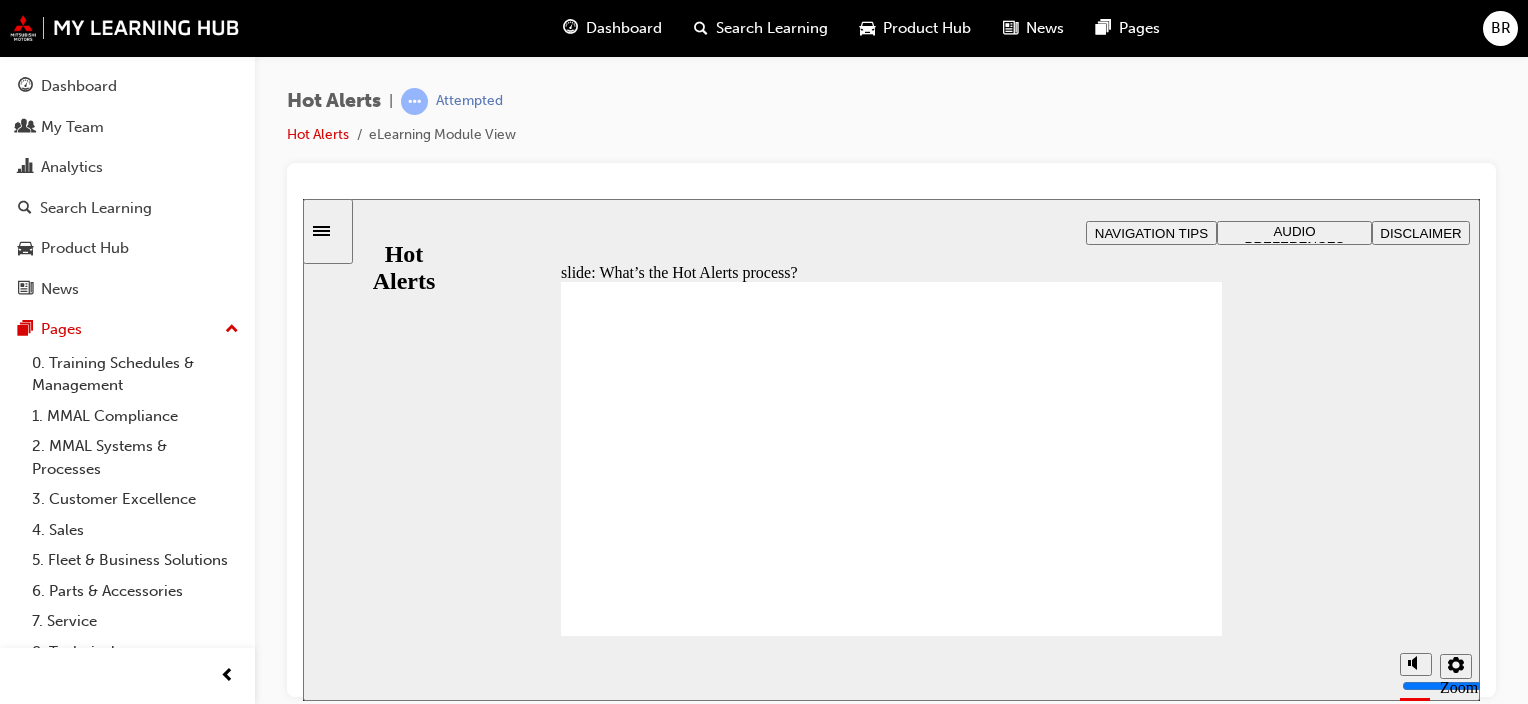 click 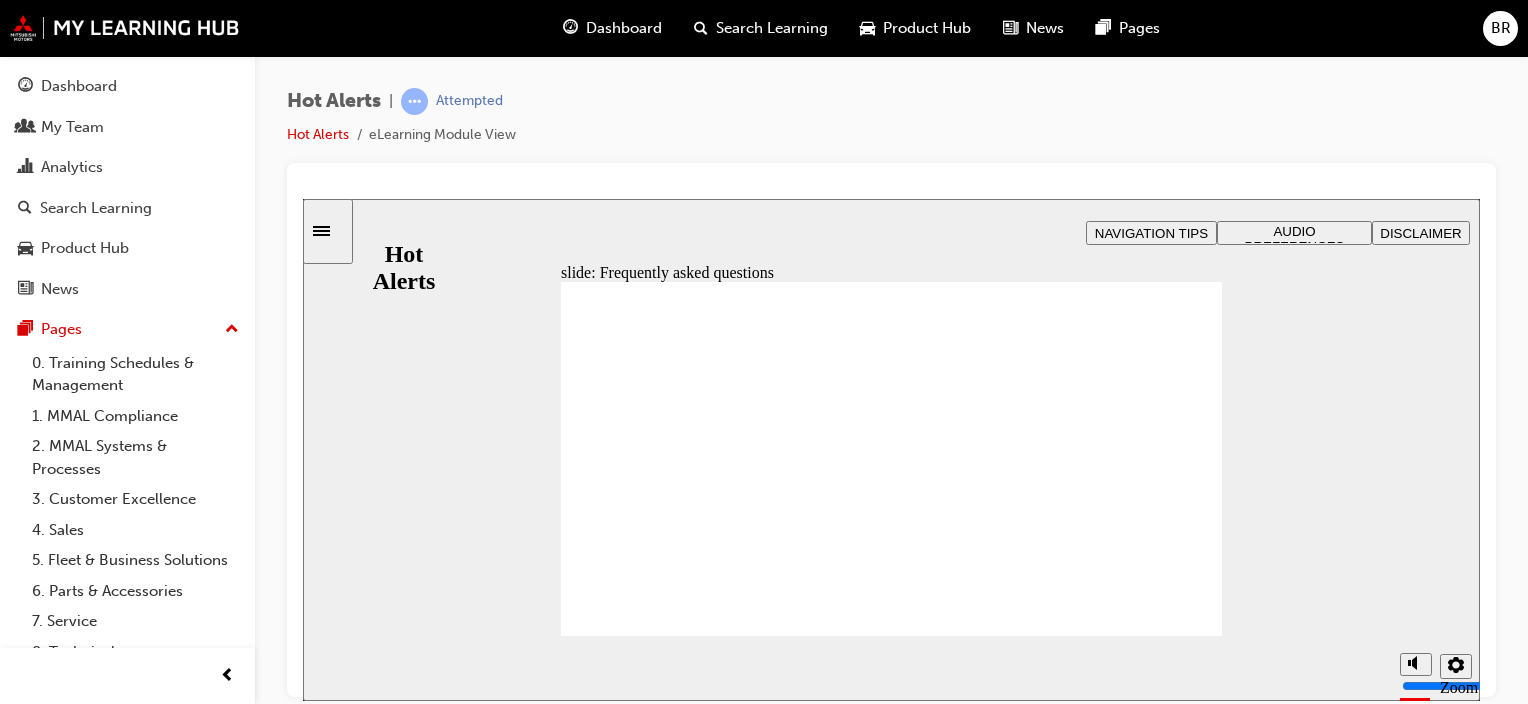 click 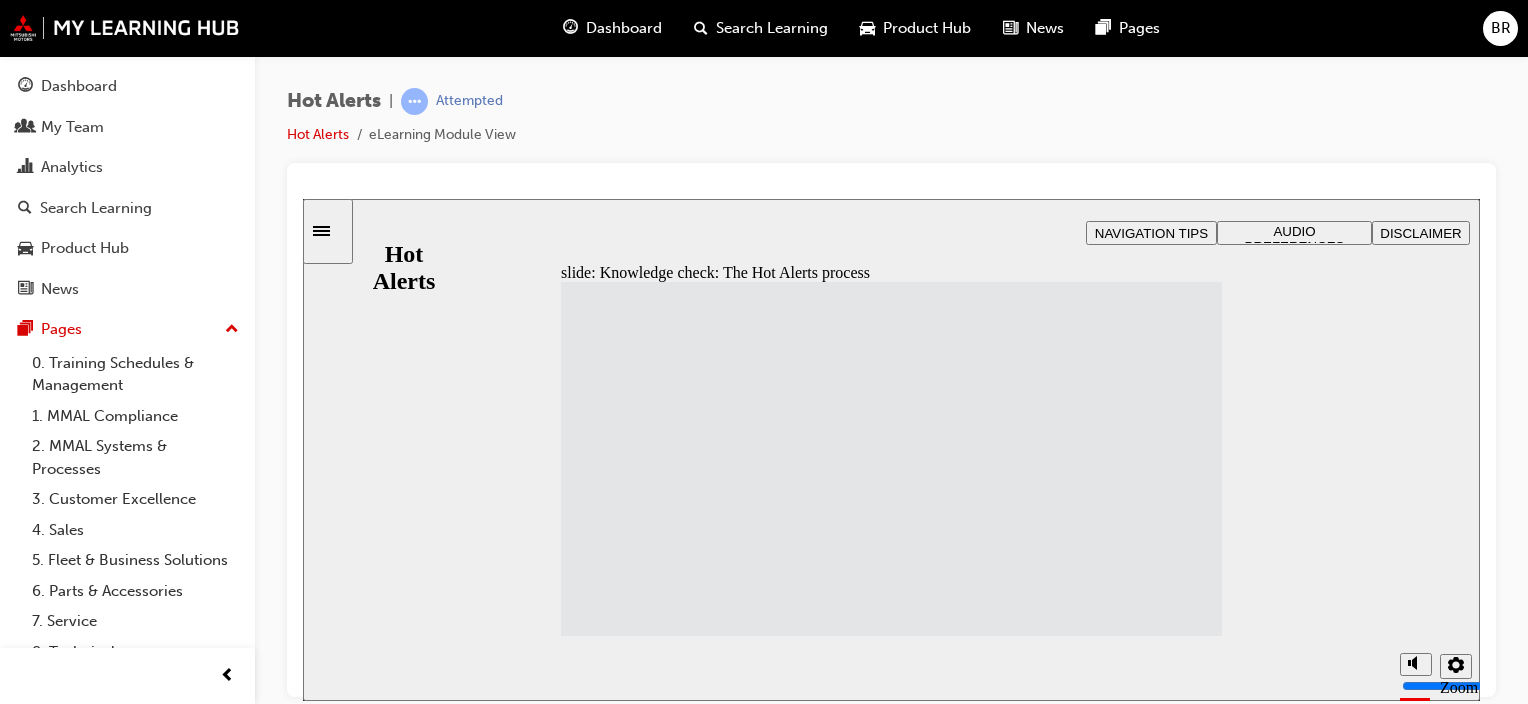 drag, startPoint x: 756, startPoint y: 523, endPoint x: 984, endPoint y: 339, distance: 292.98465 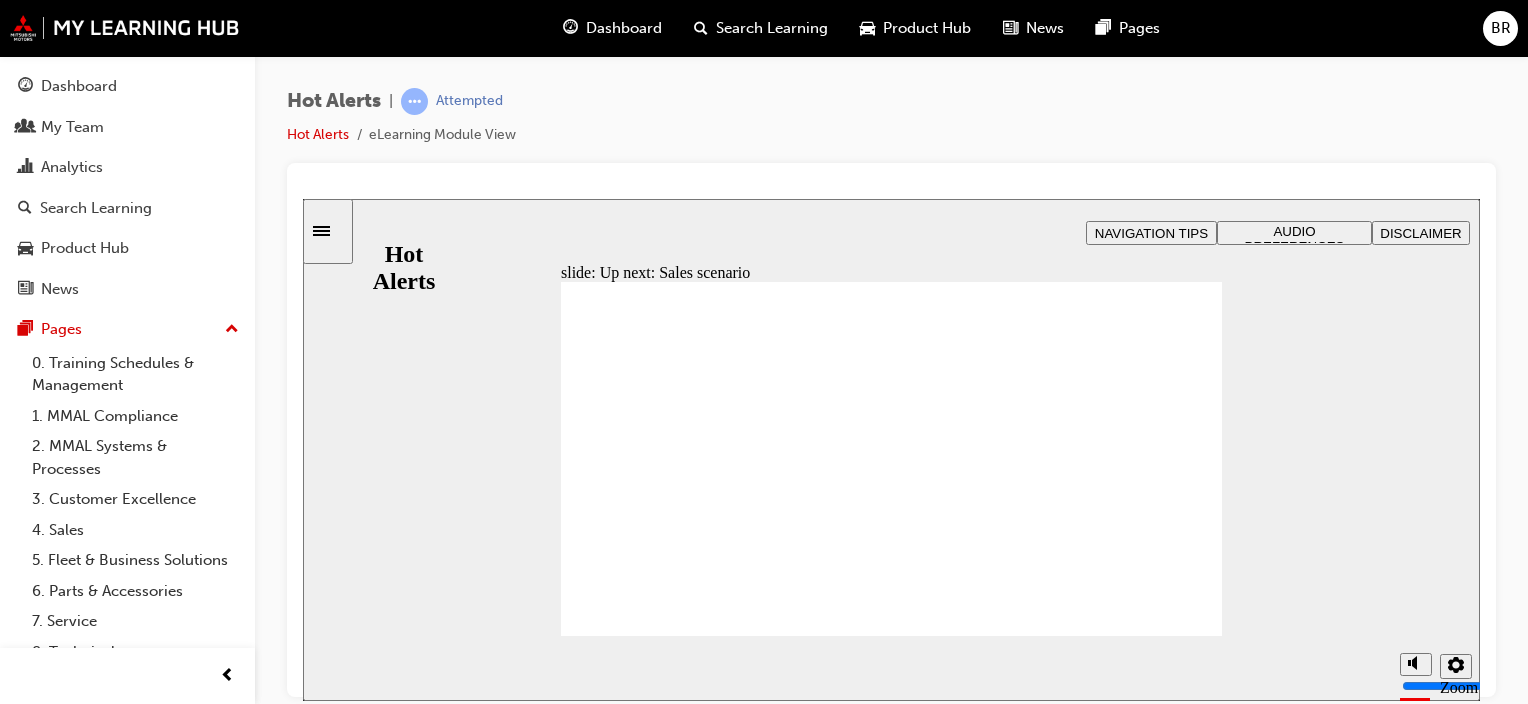 click 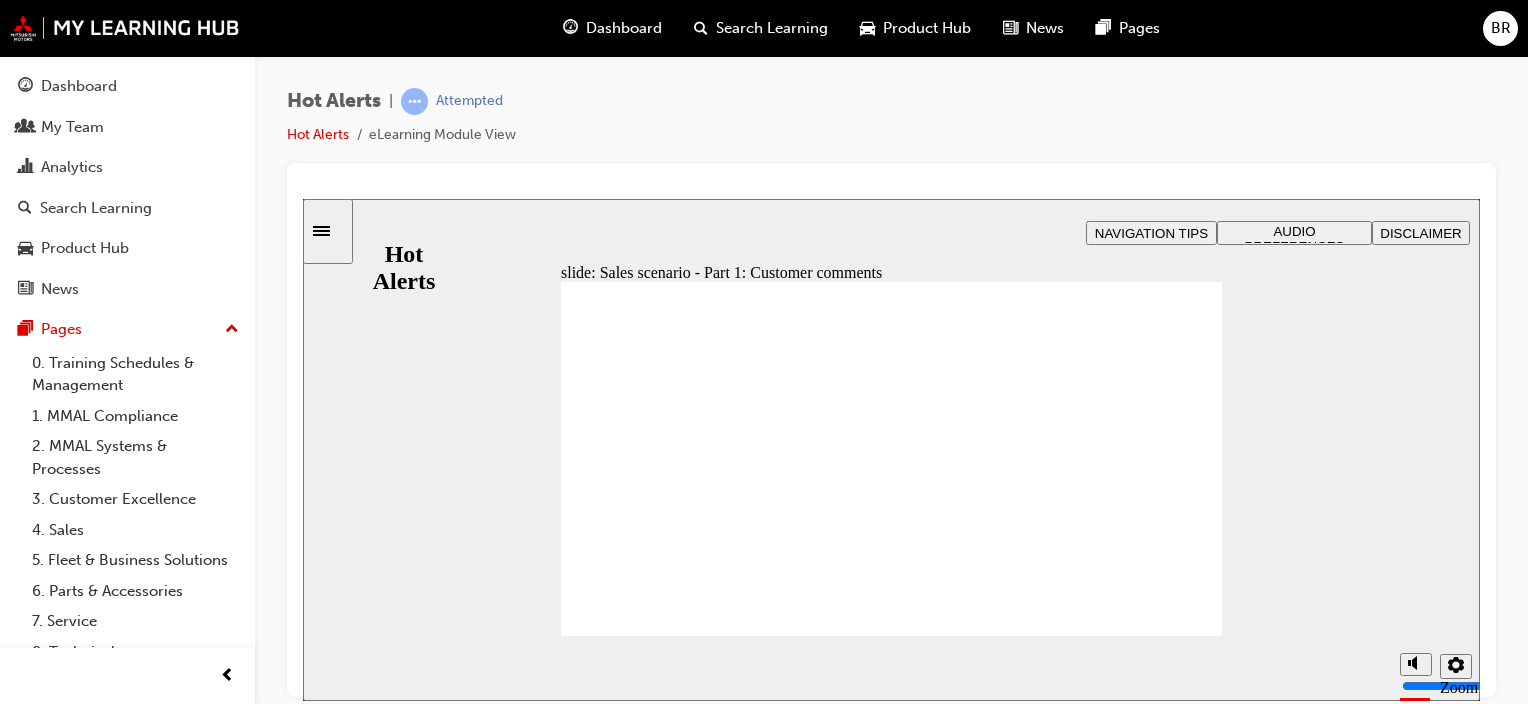 click 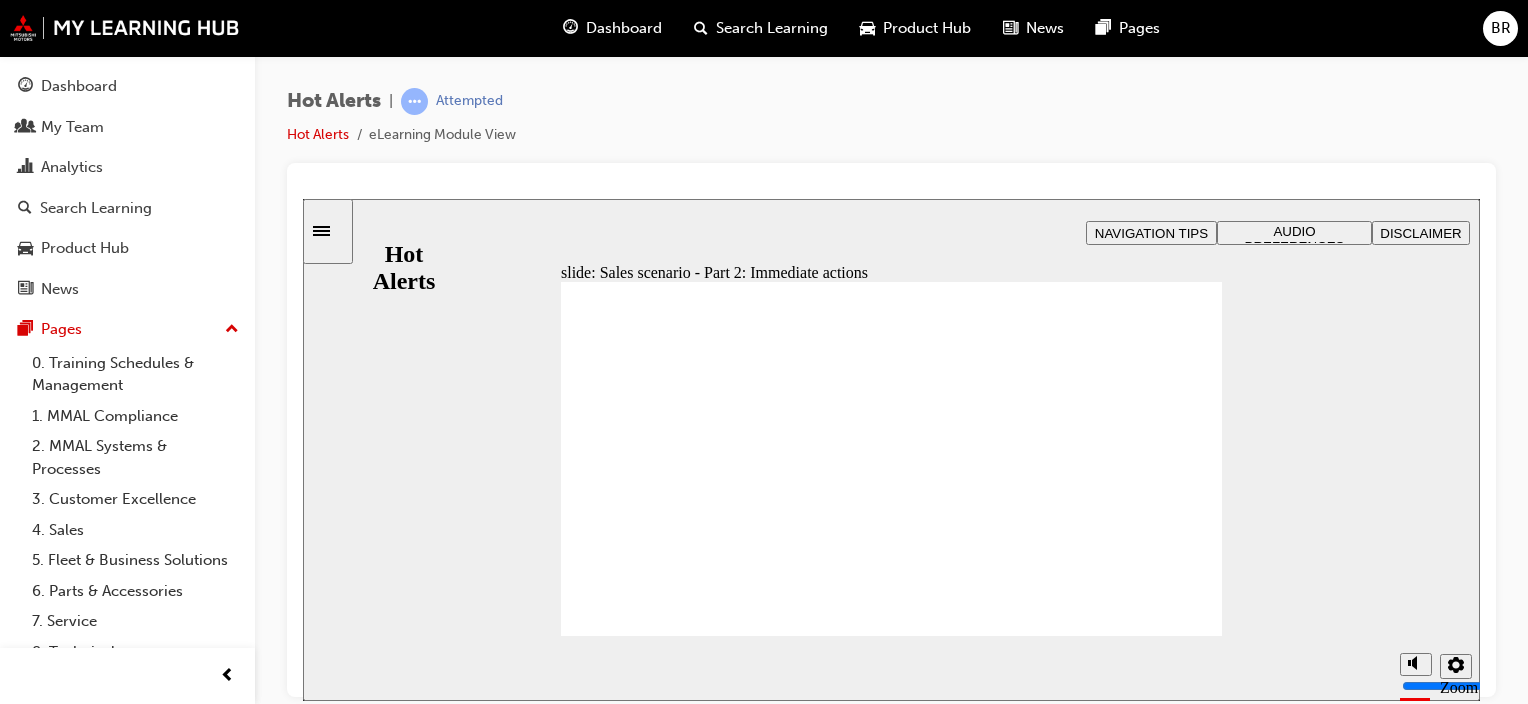 checkbox on "true" 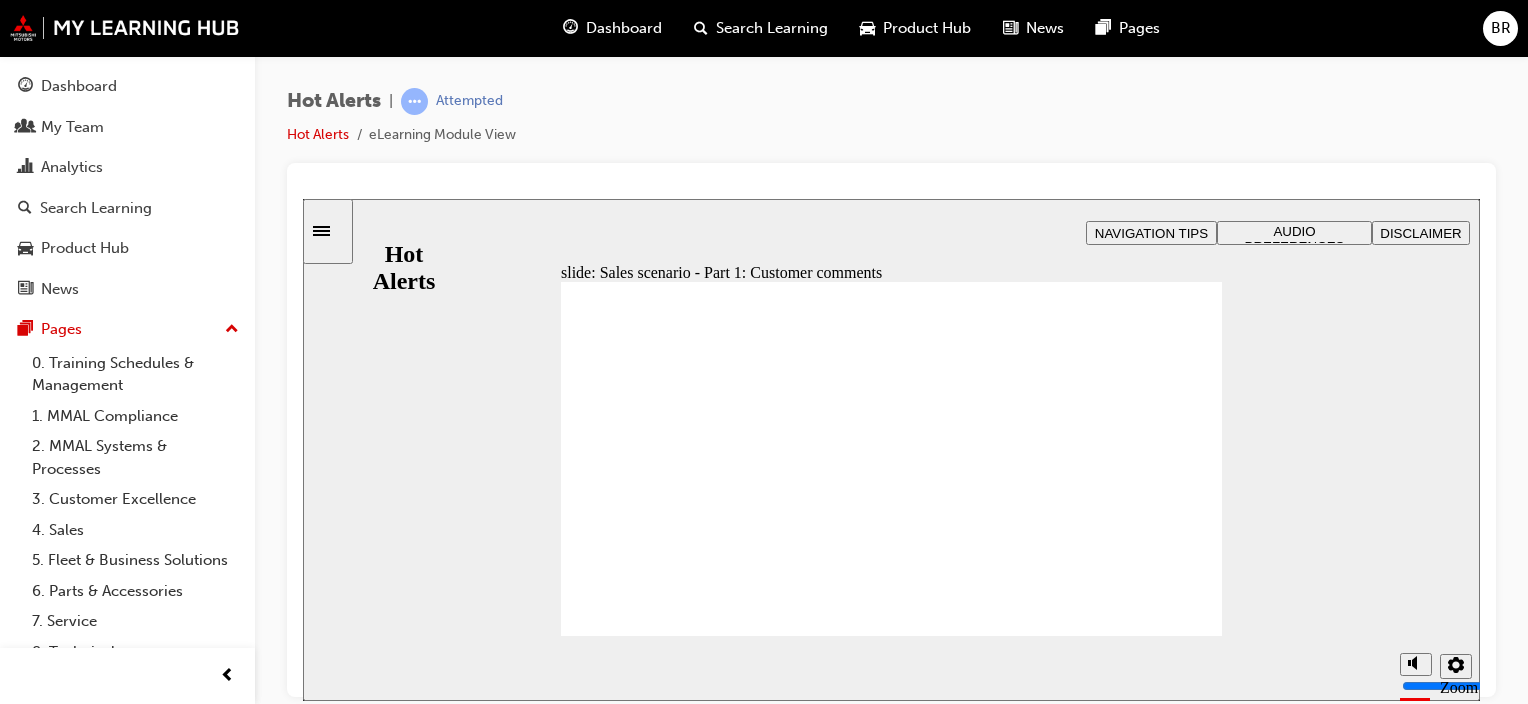 click 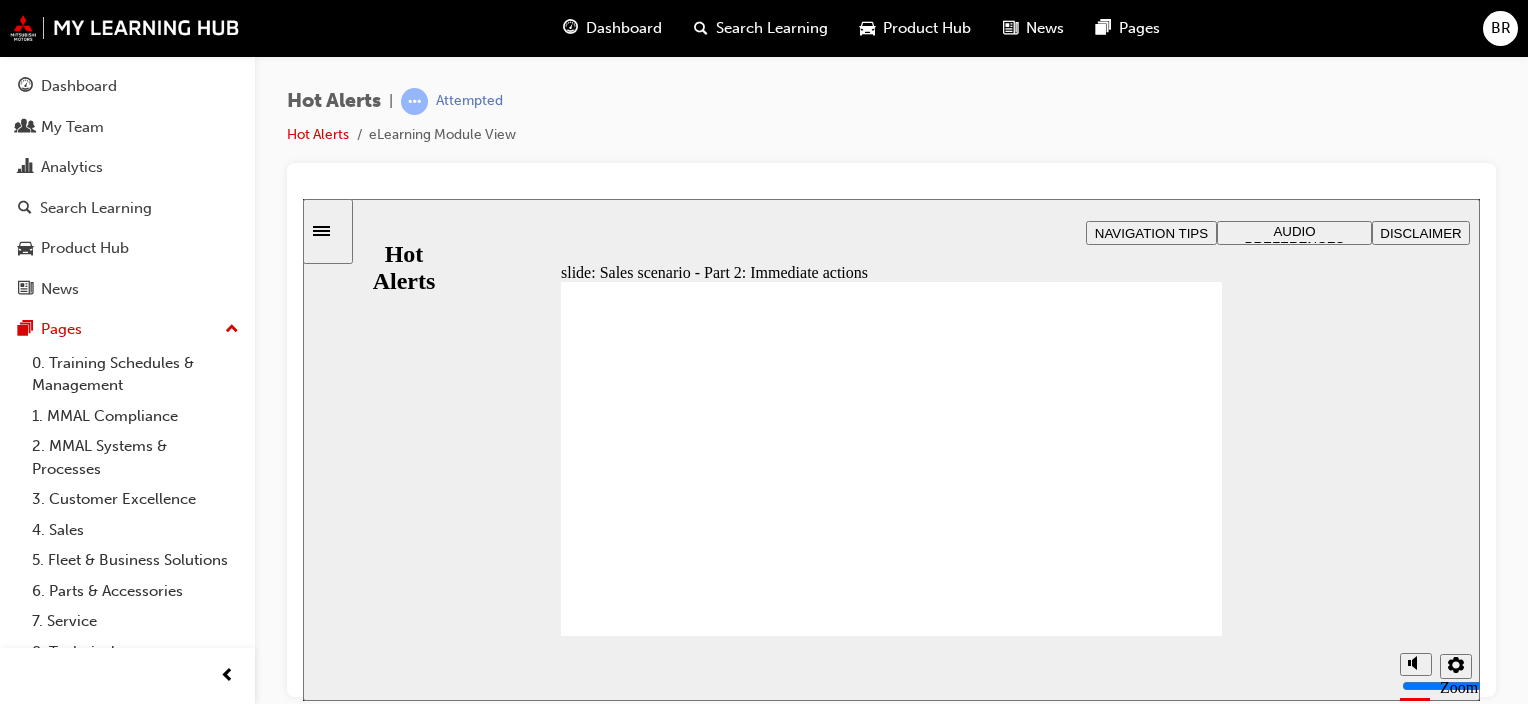 checkbox on "true" 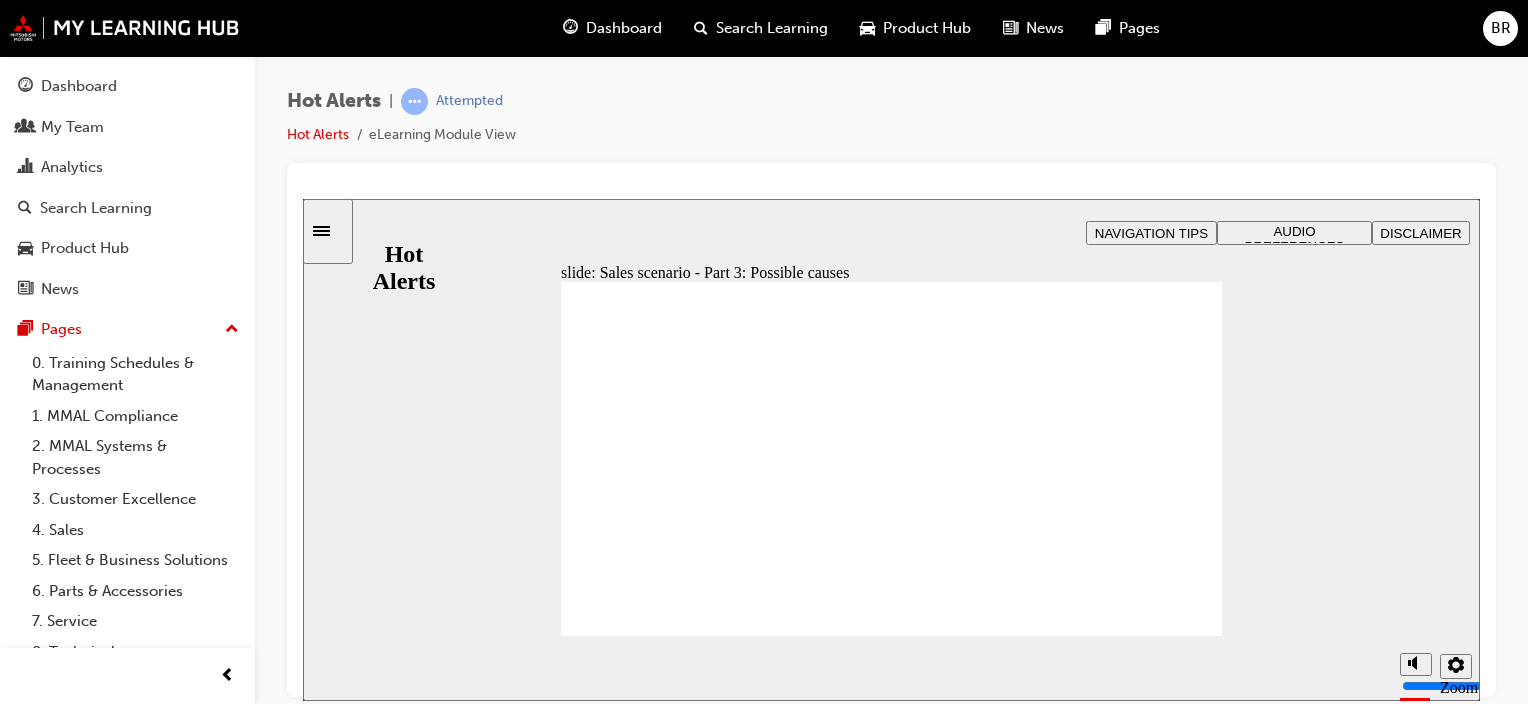 click 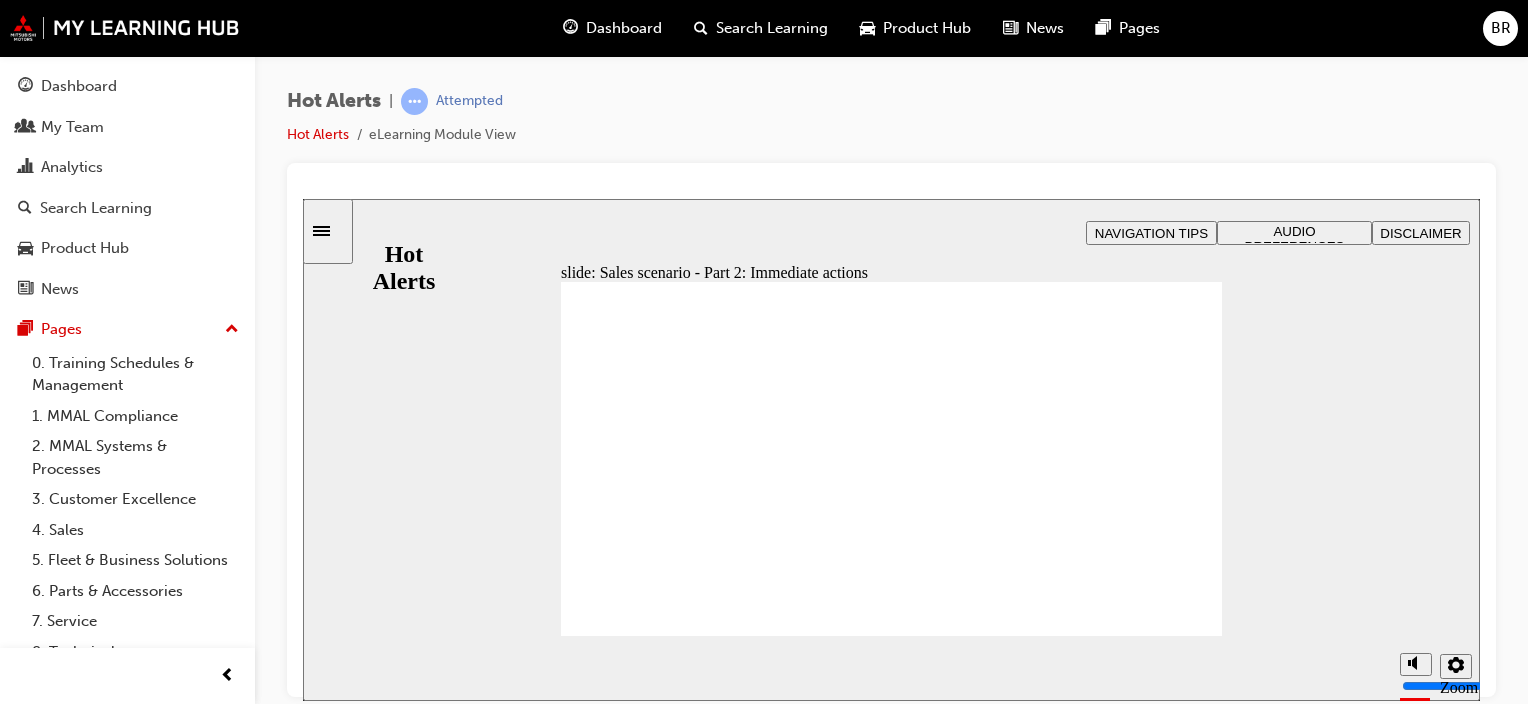 checkbox on "true" 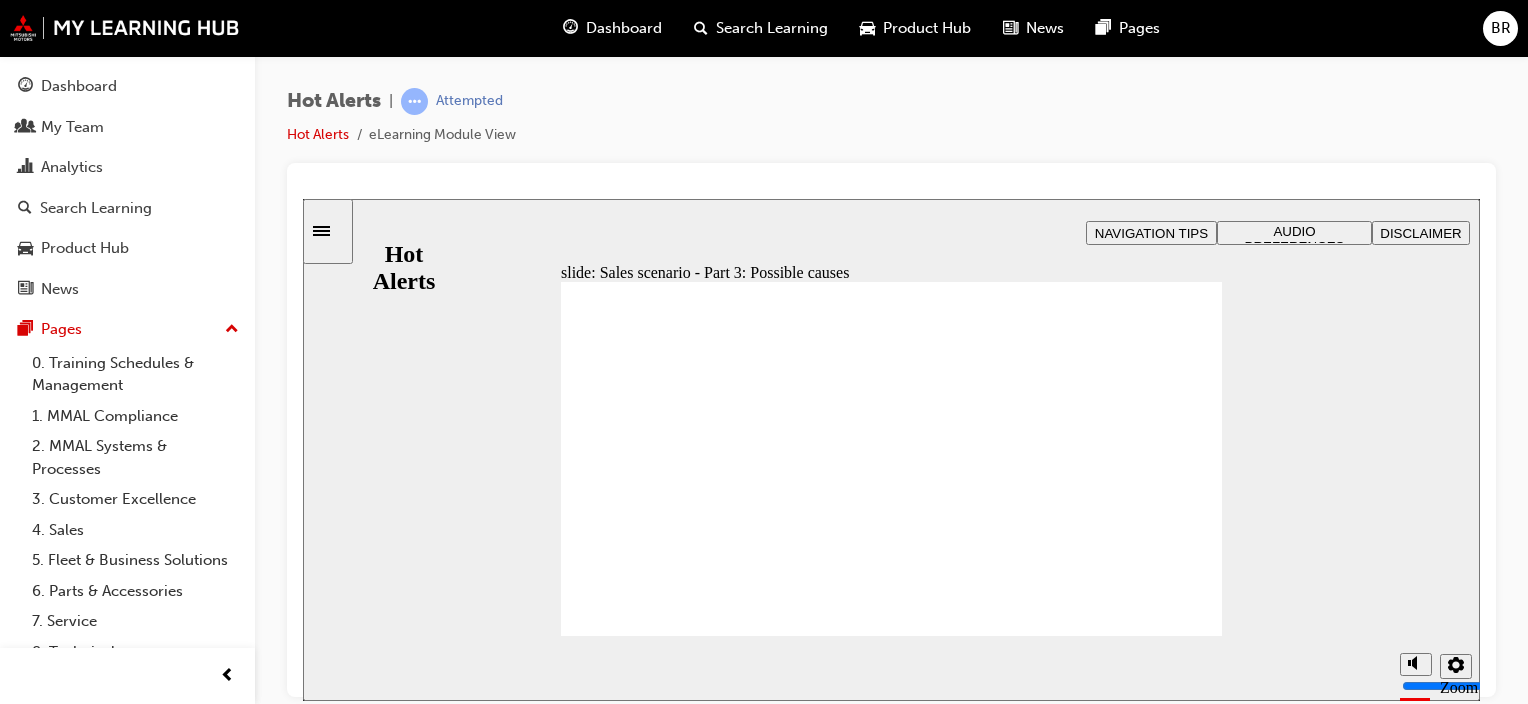 checkbox on "false" 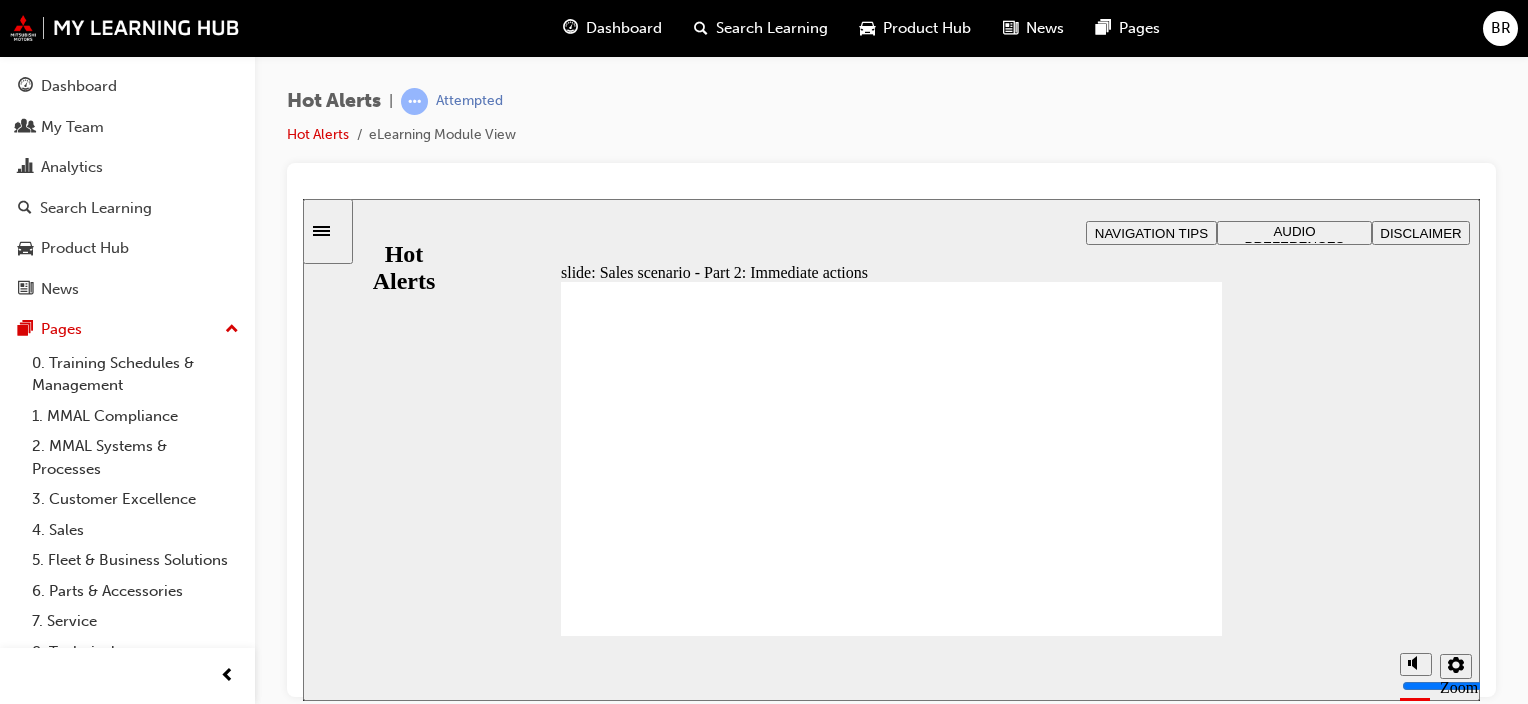 checkbox on "true" 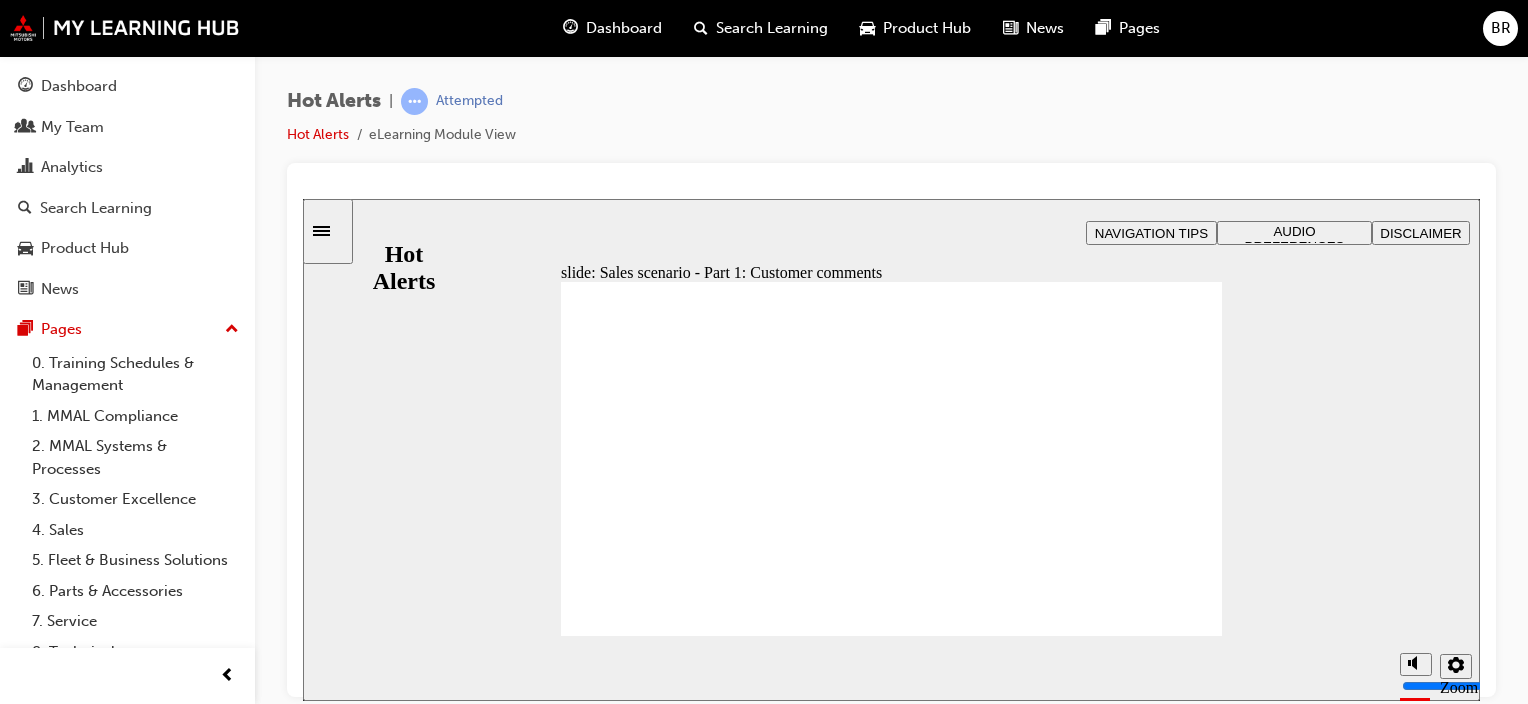 click 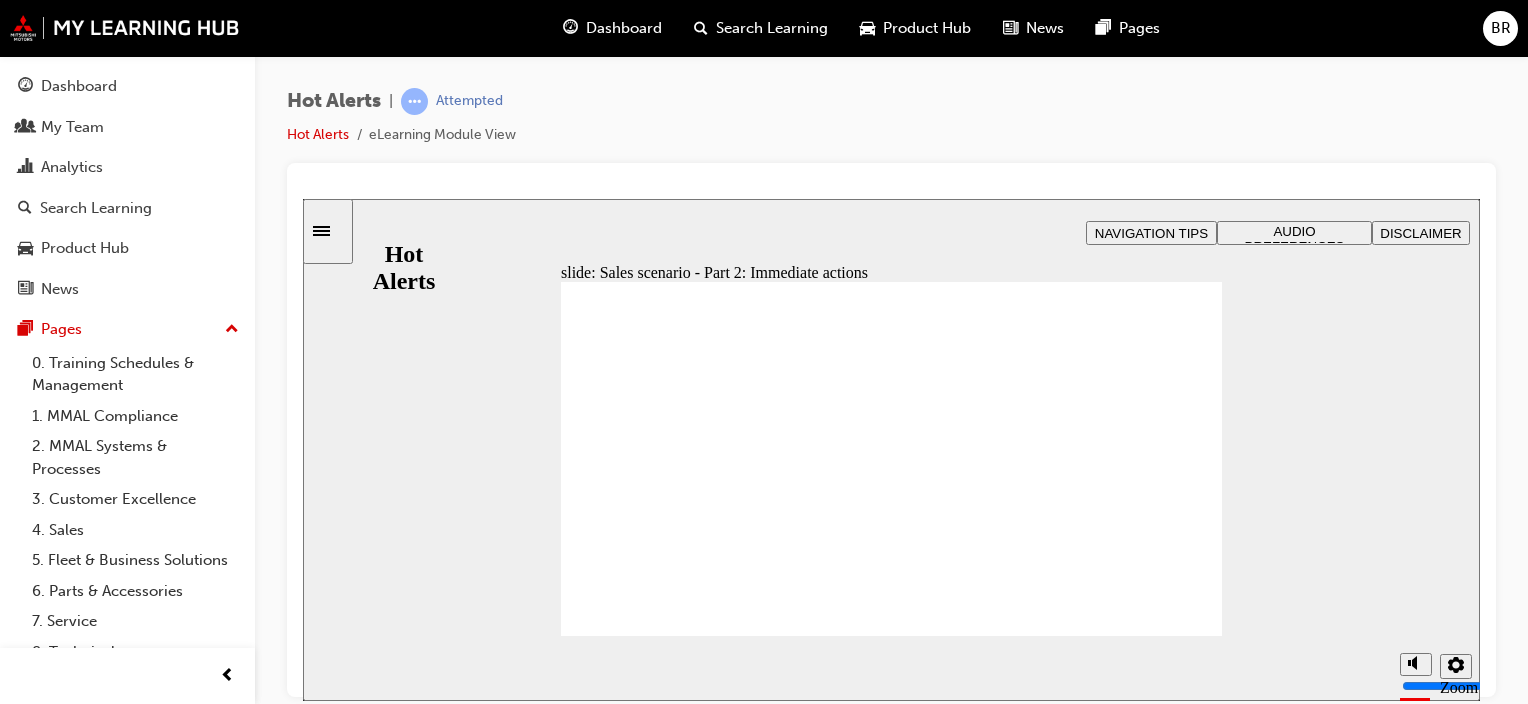 checkbox on "true" 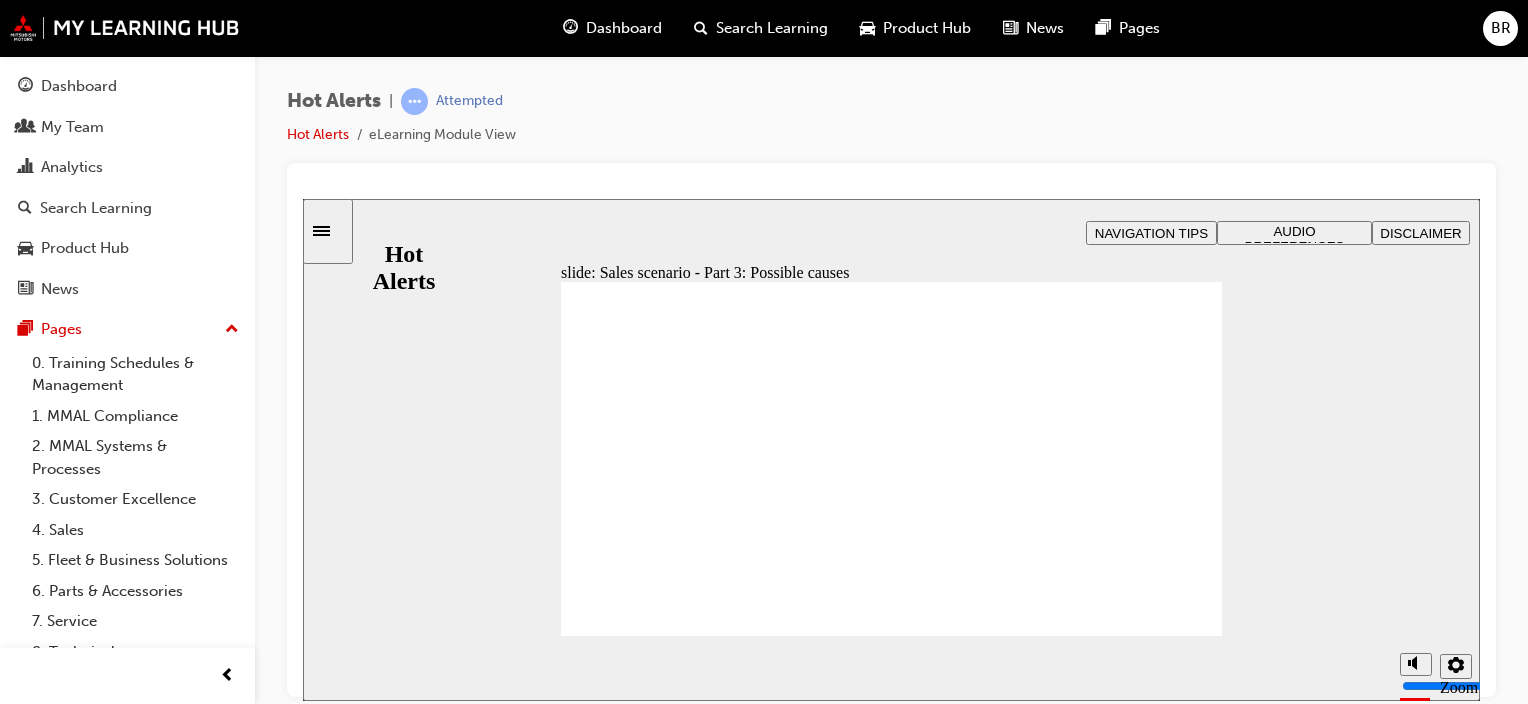 click 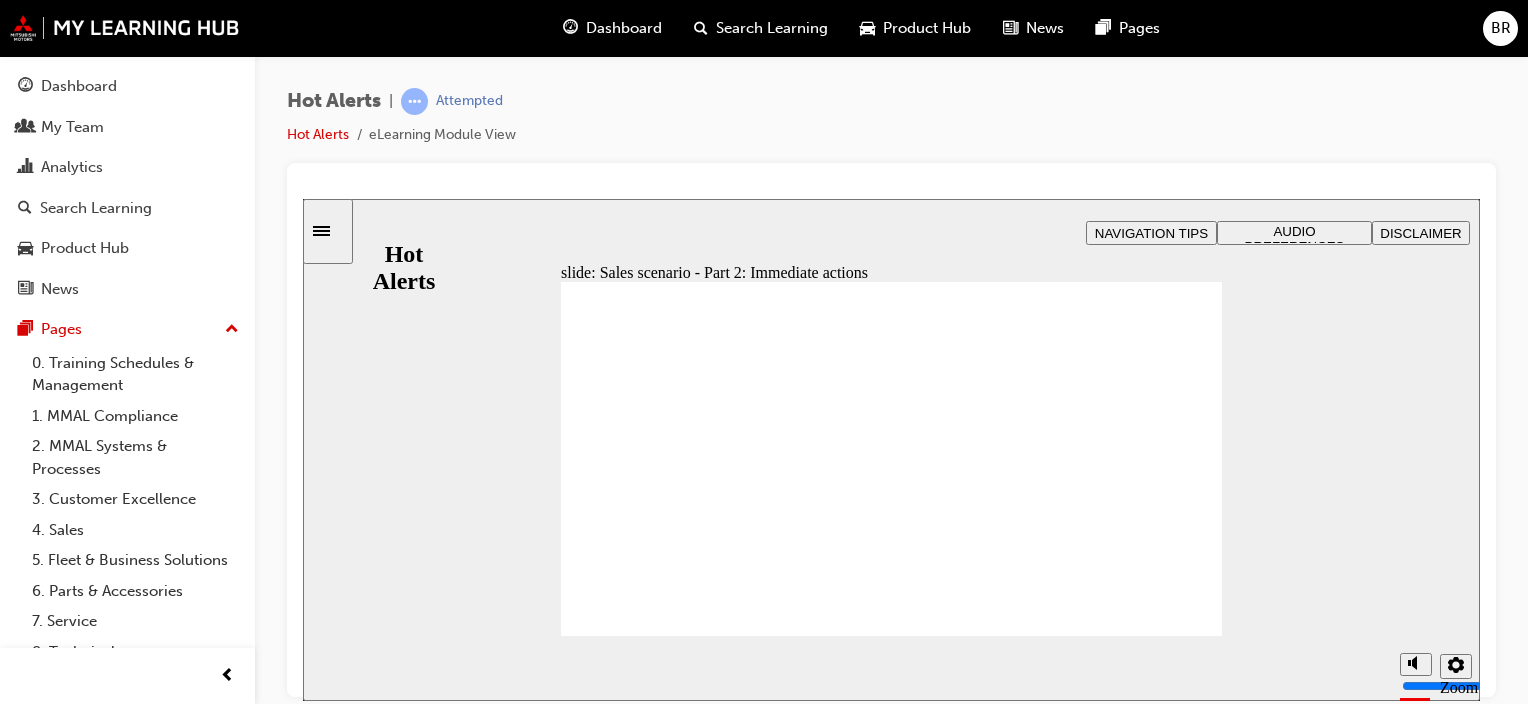 checkbox on "true" 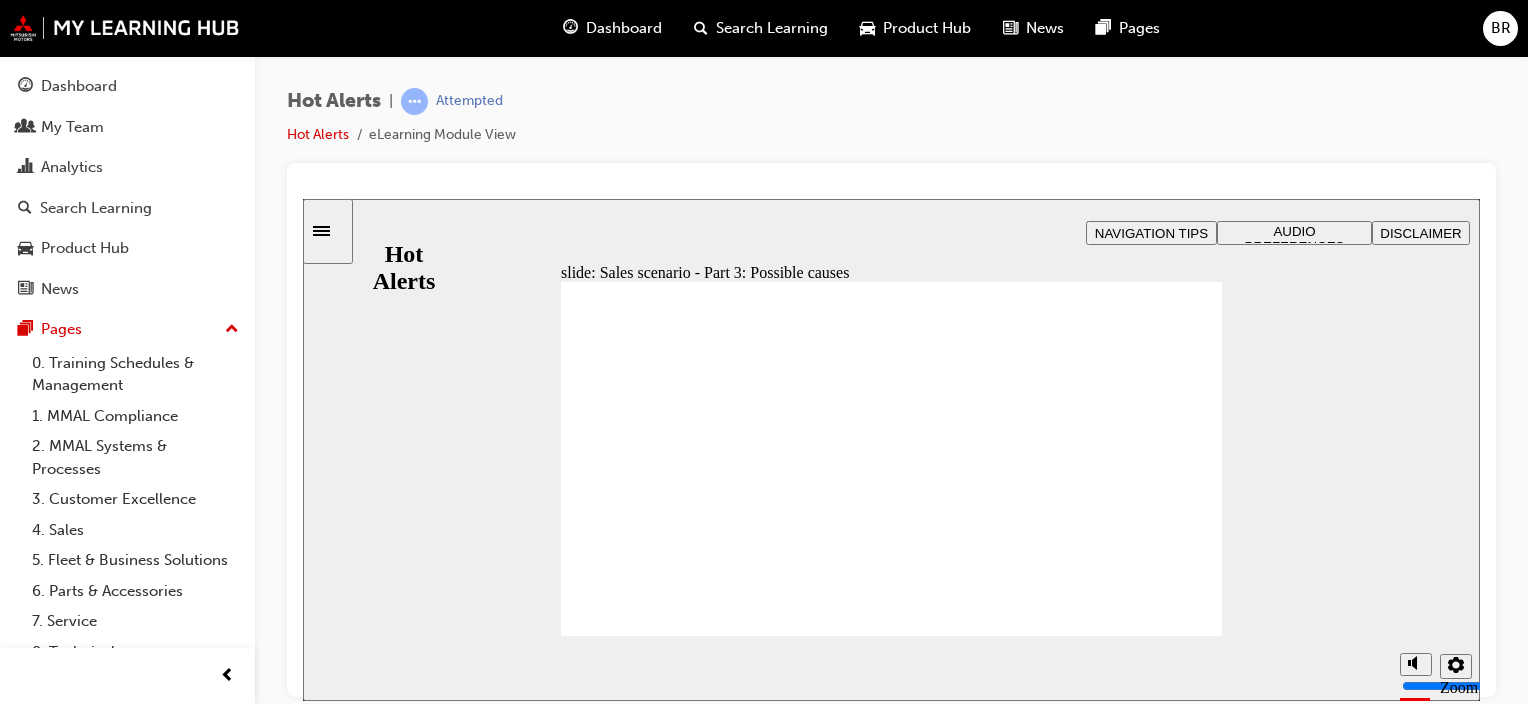 checkbox on "true" 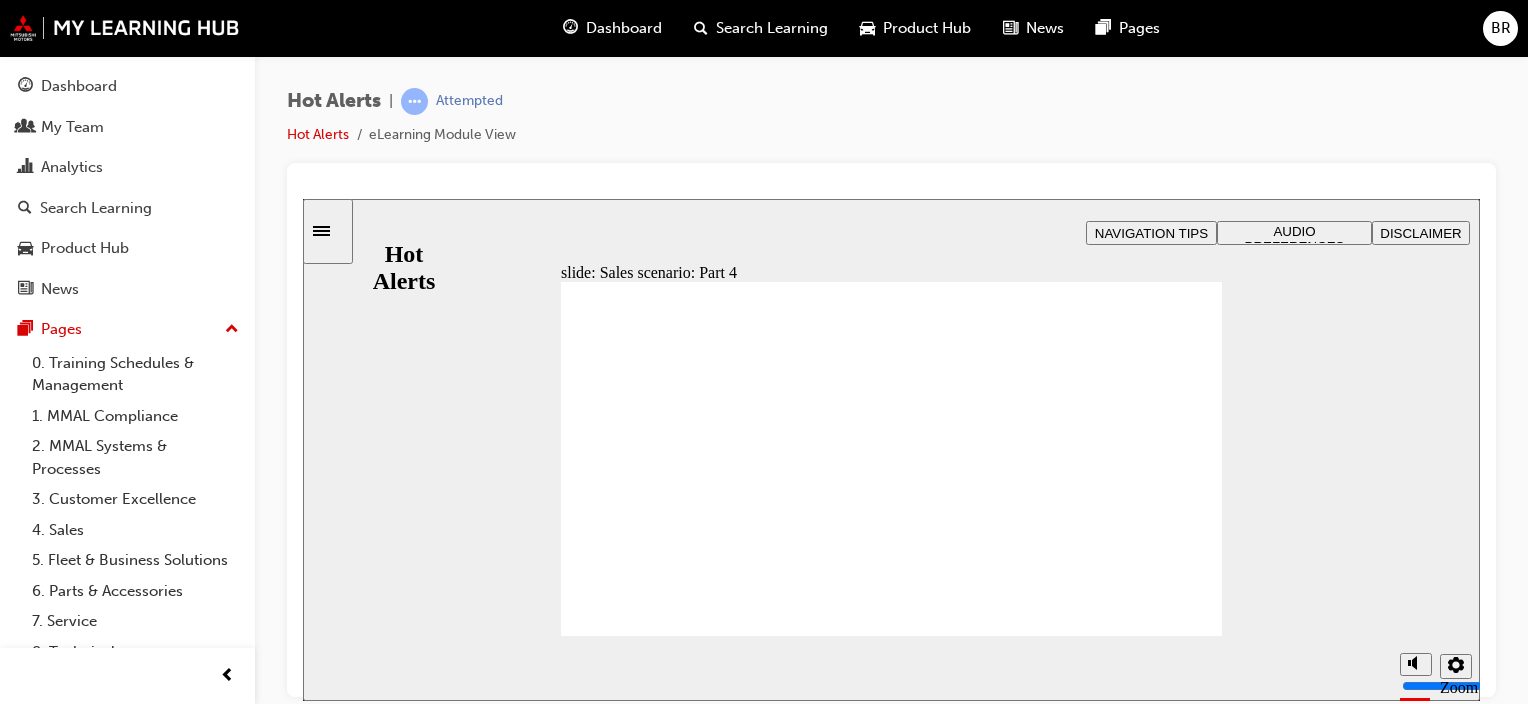 click 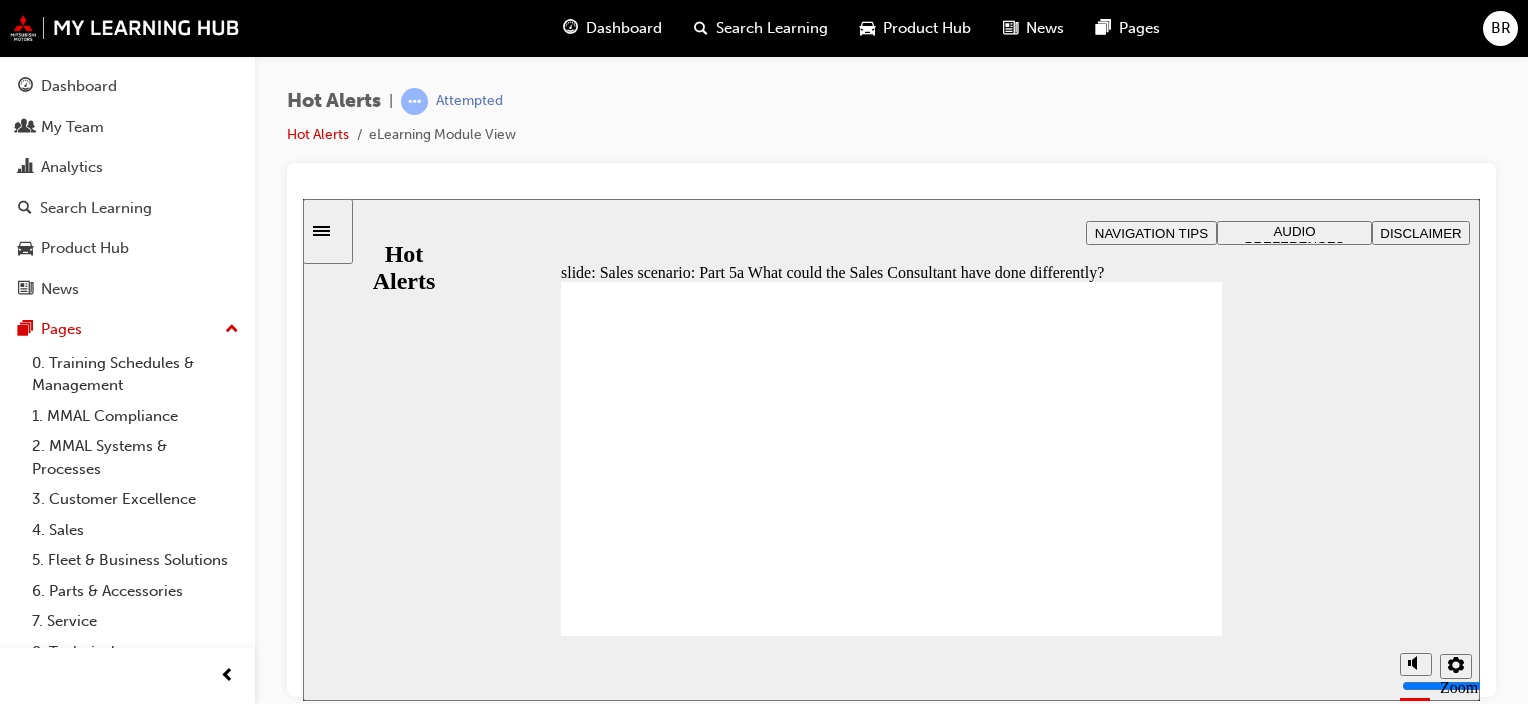 click 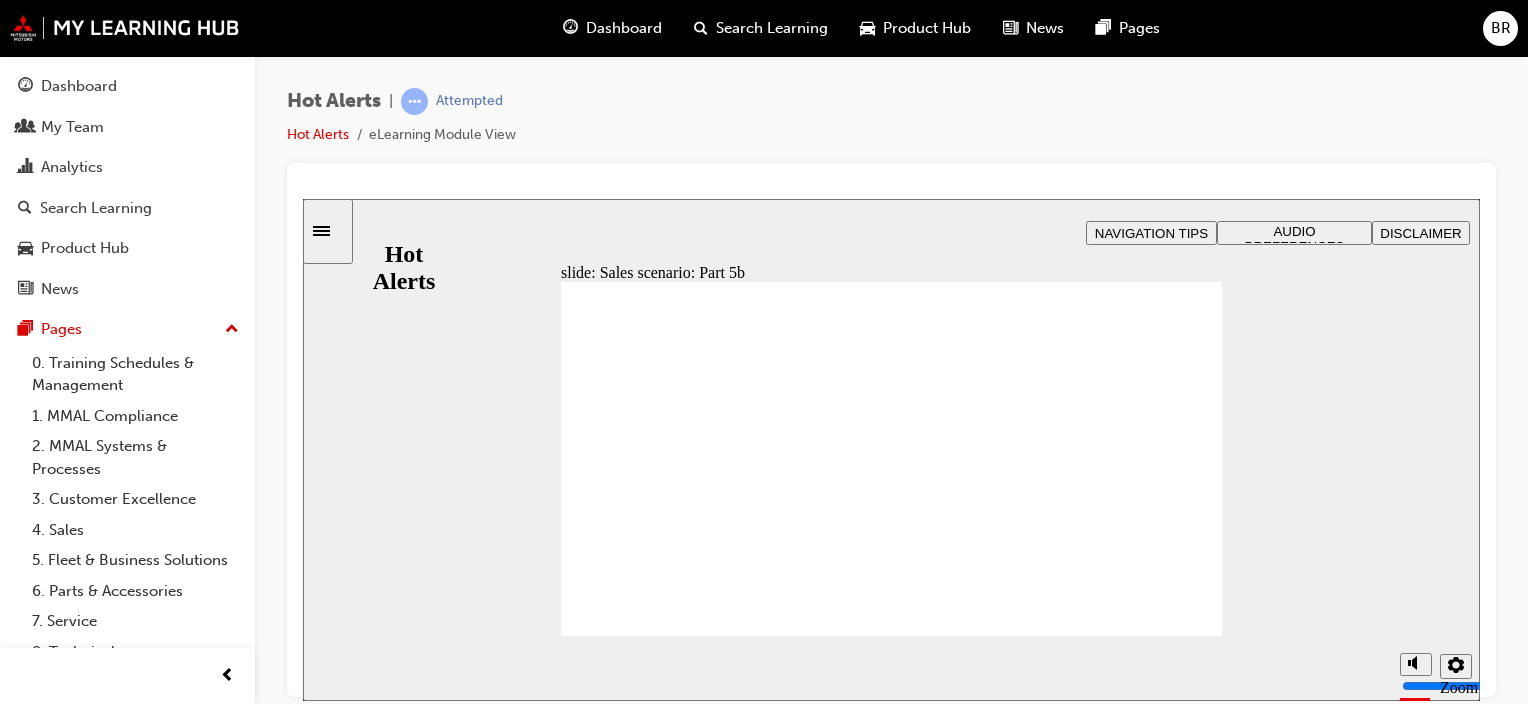 checkbox on "true" 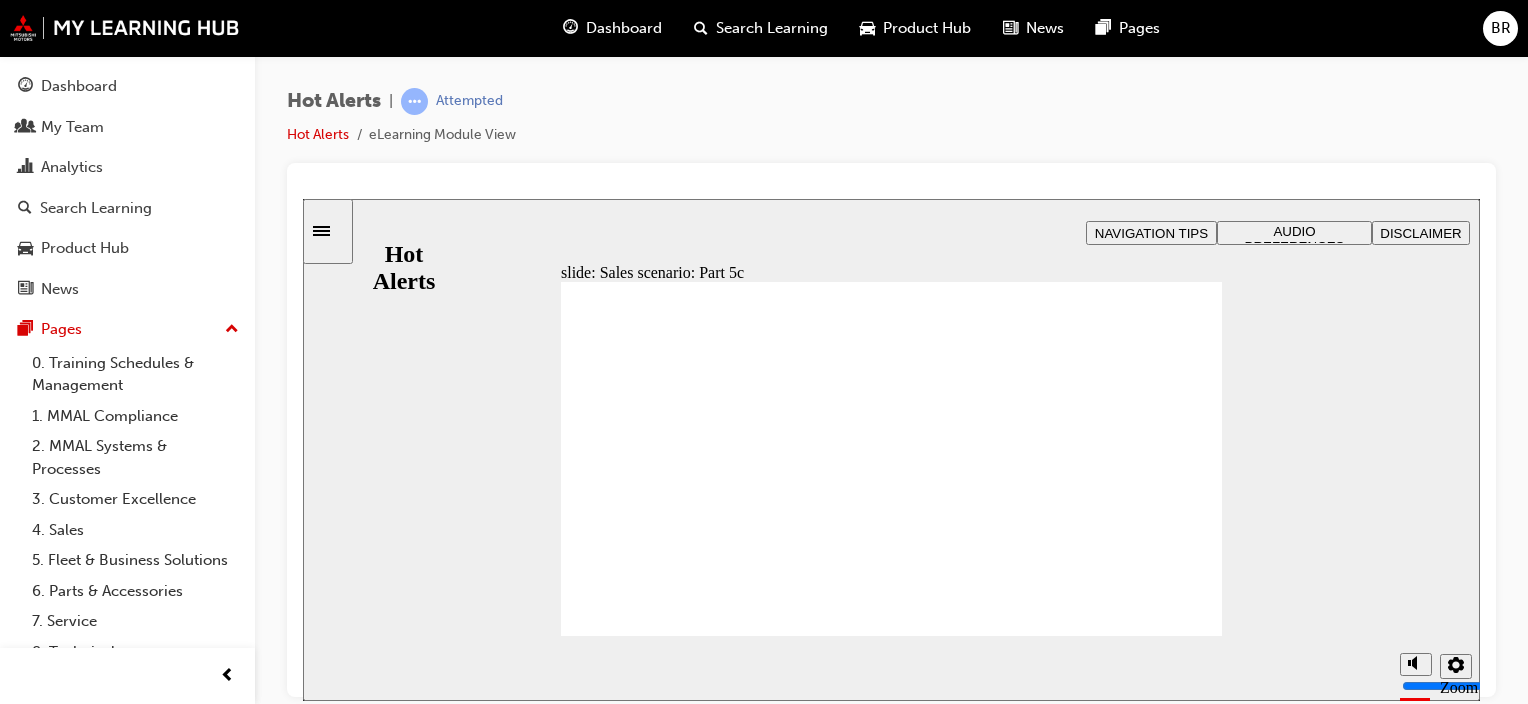 click 